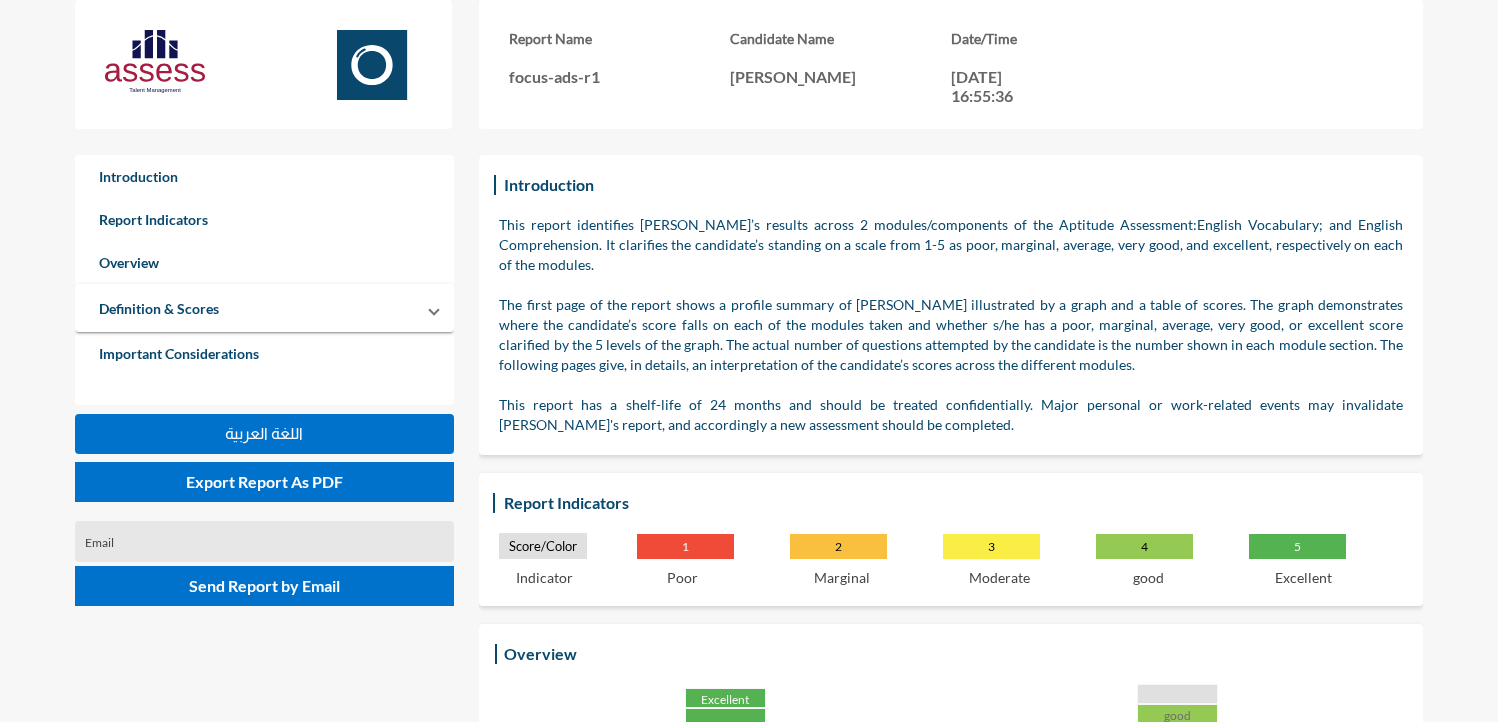 scroll, scrollTop: 444, scrollLeft: 0, axis: vertical 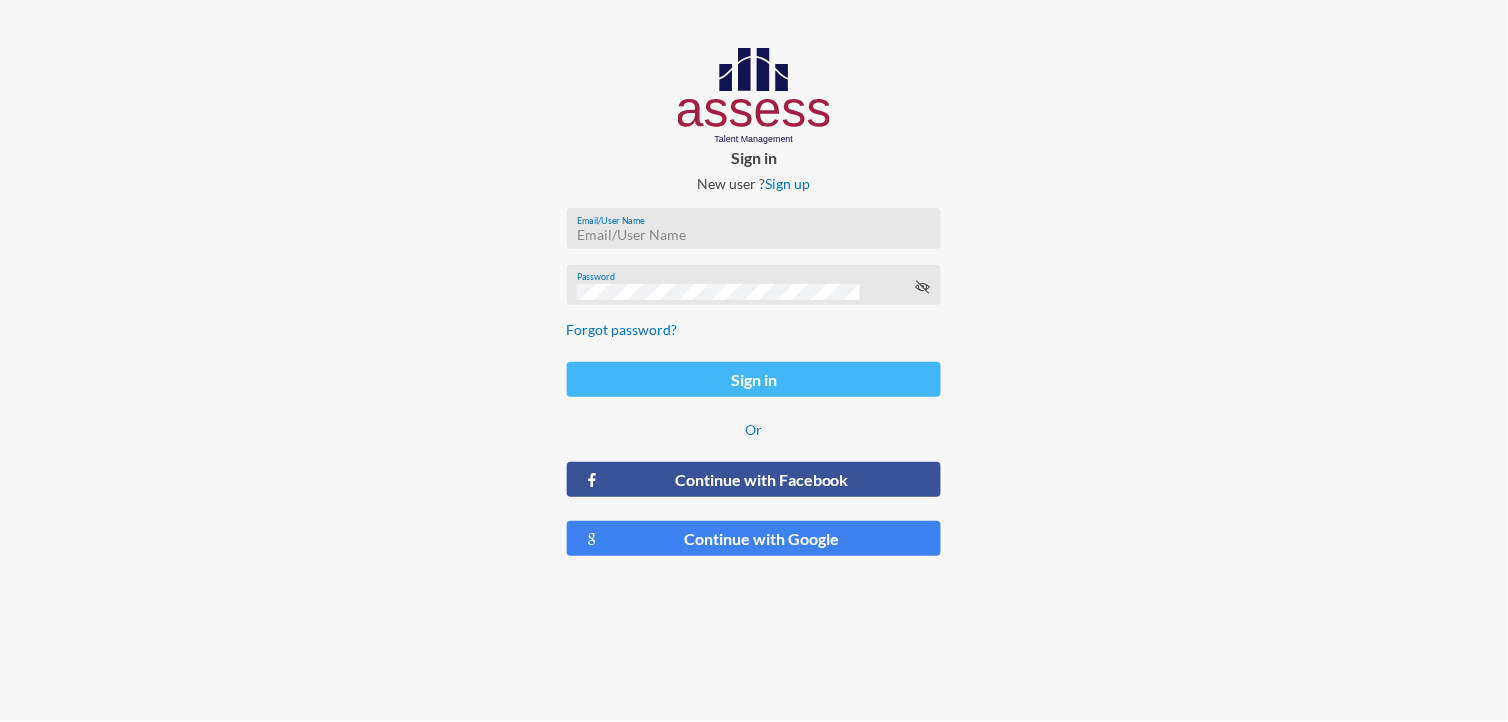 type on "MoaazHany-RME" 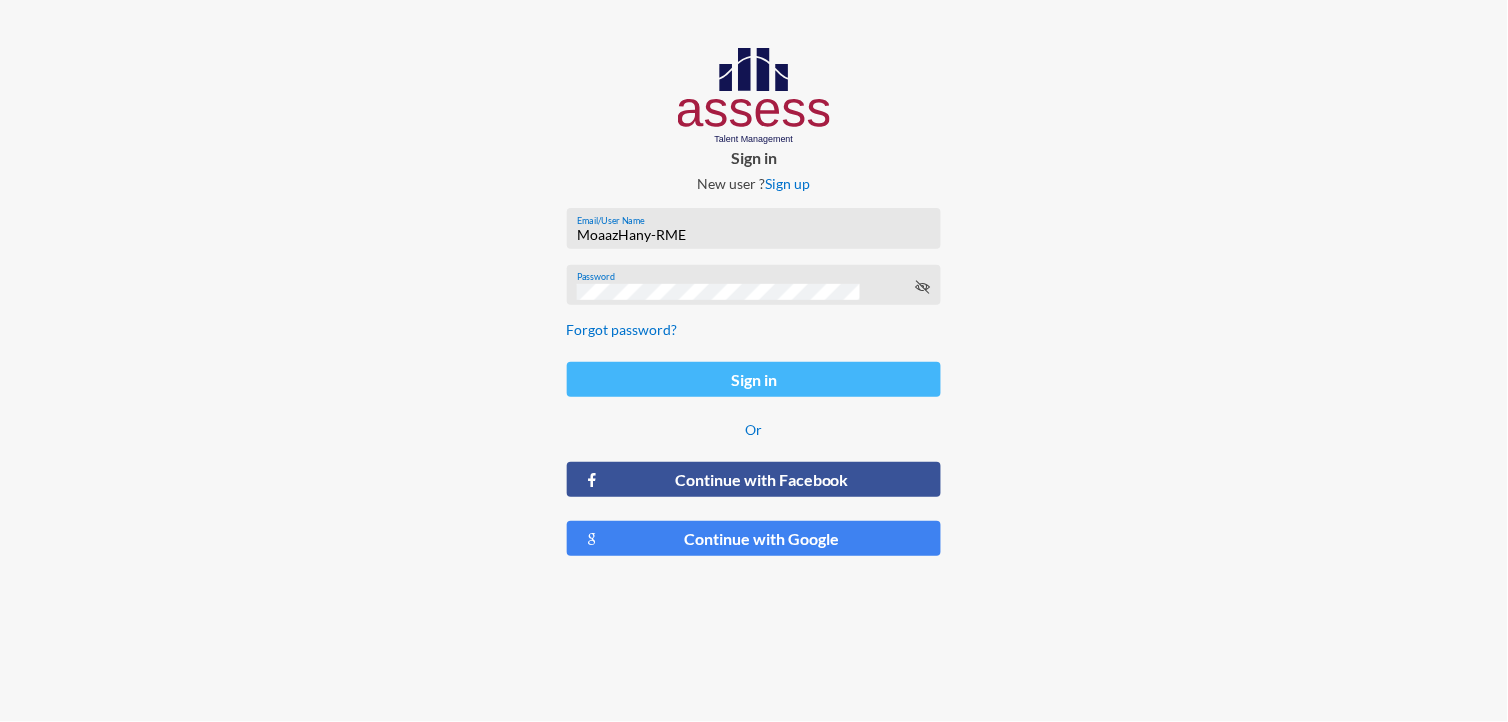 click on "Sign in" 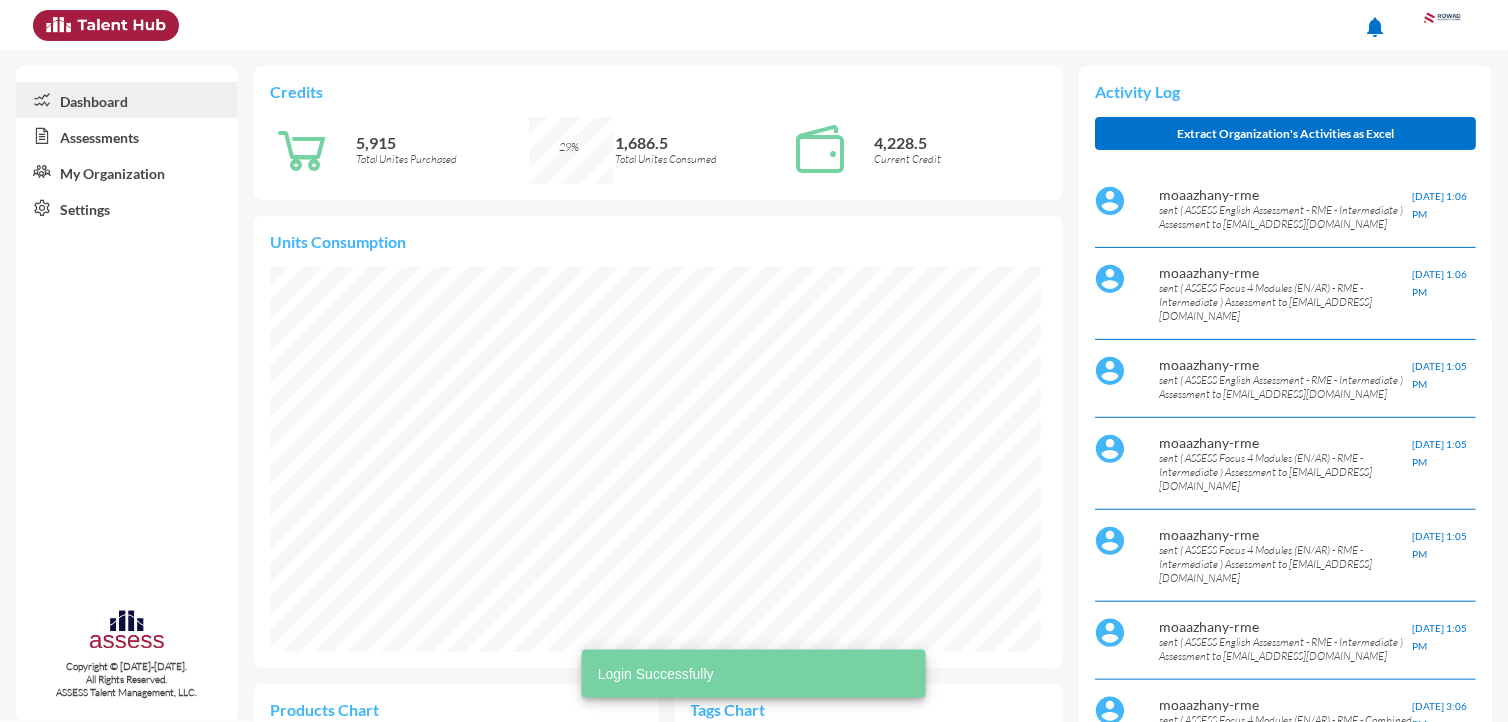 scroll, scrollTop: 999952, scrollLeft: 999952, axis: both 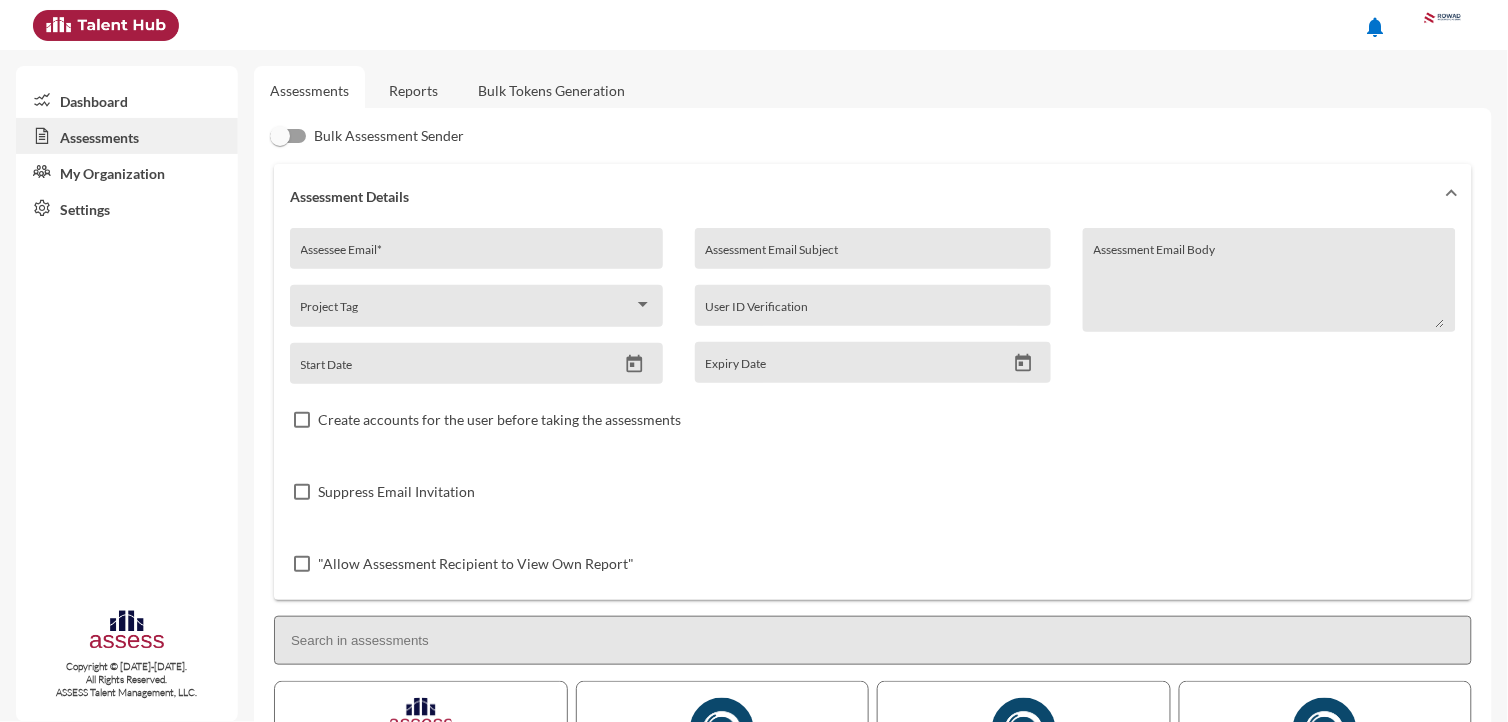 click on "Bulk Assessment Sender" at bounding box center (367, 136) 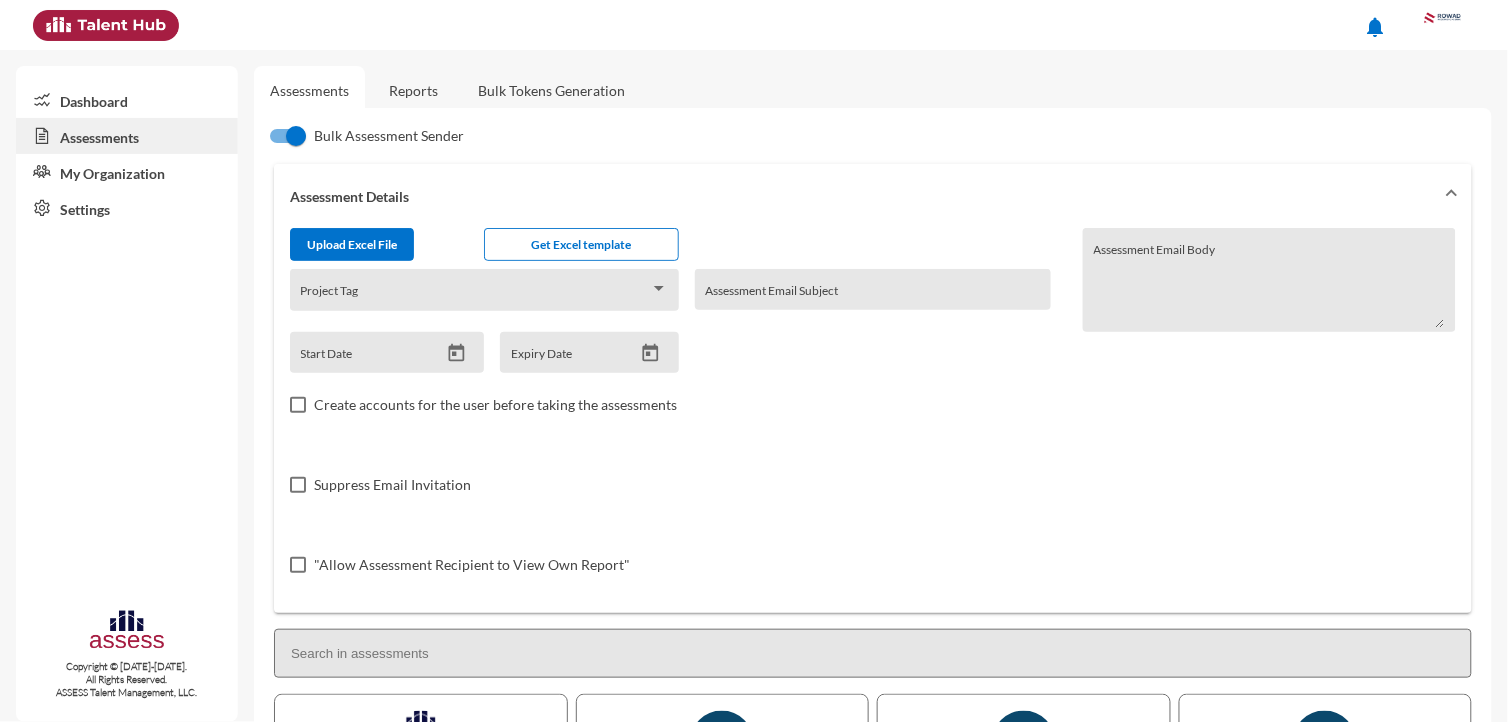 click on "Assessment Details" at bounding box center (873, 196) 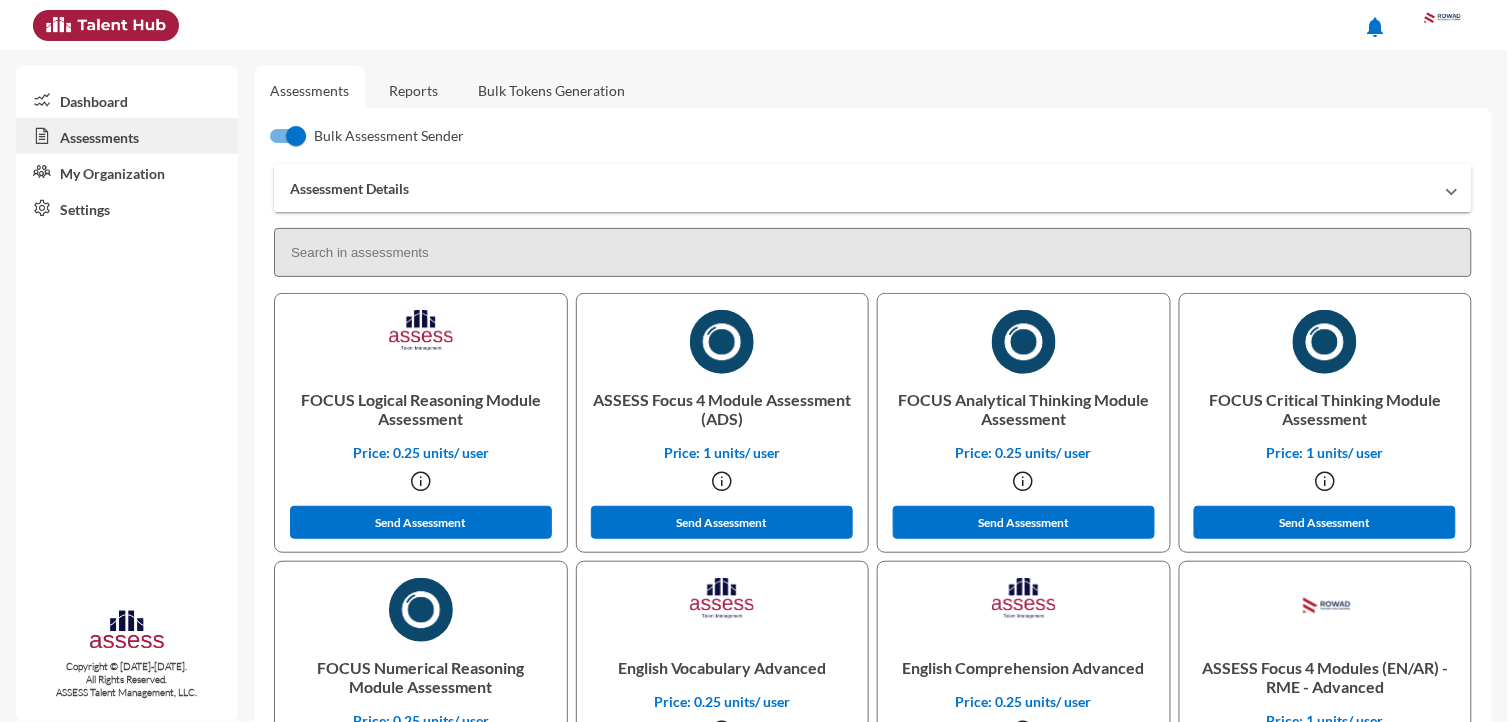 click on "Assessment Details" at bounding box center [861, 188] 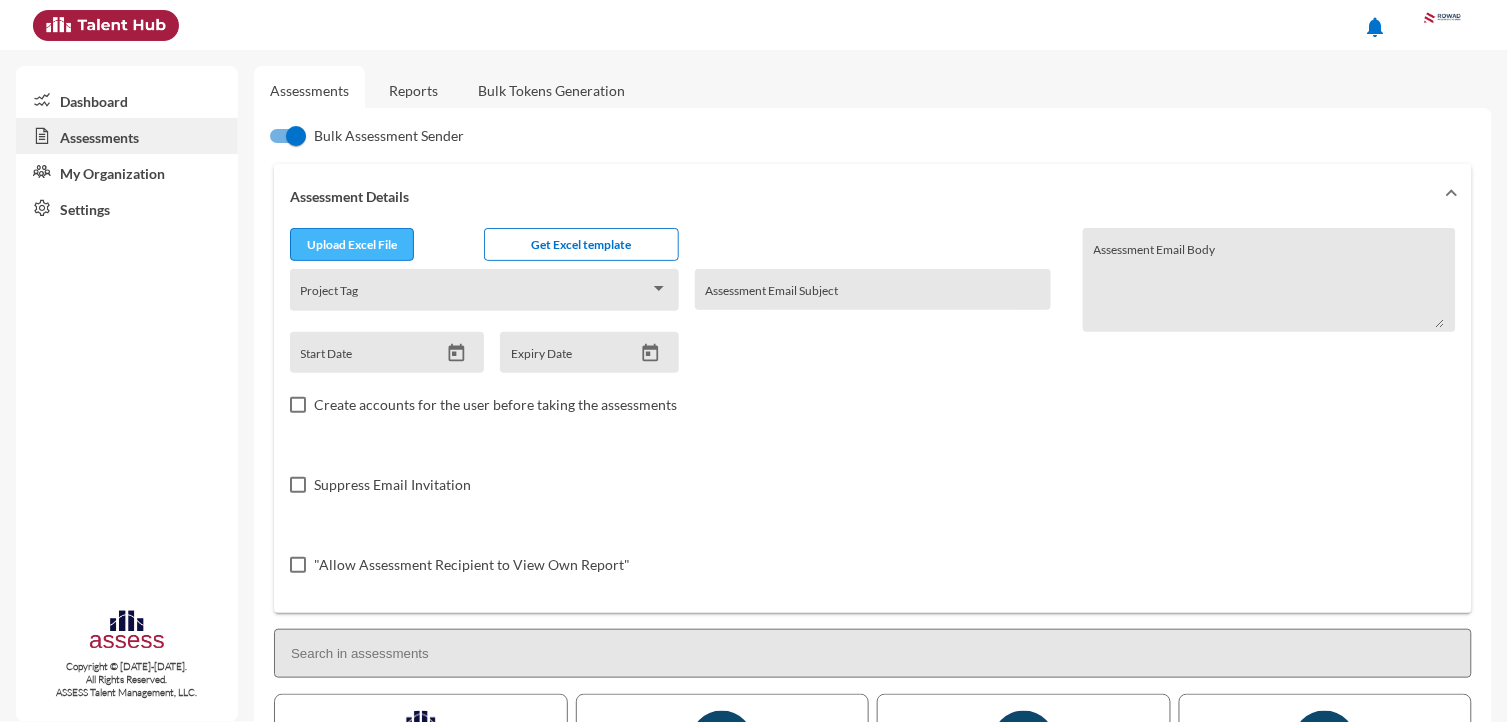 click at bounding box center [352, 247] 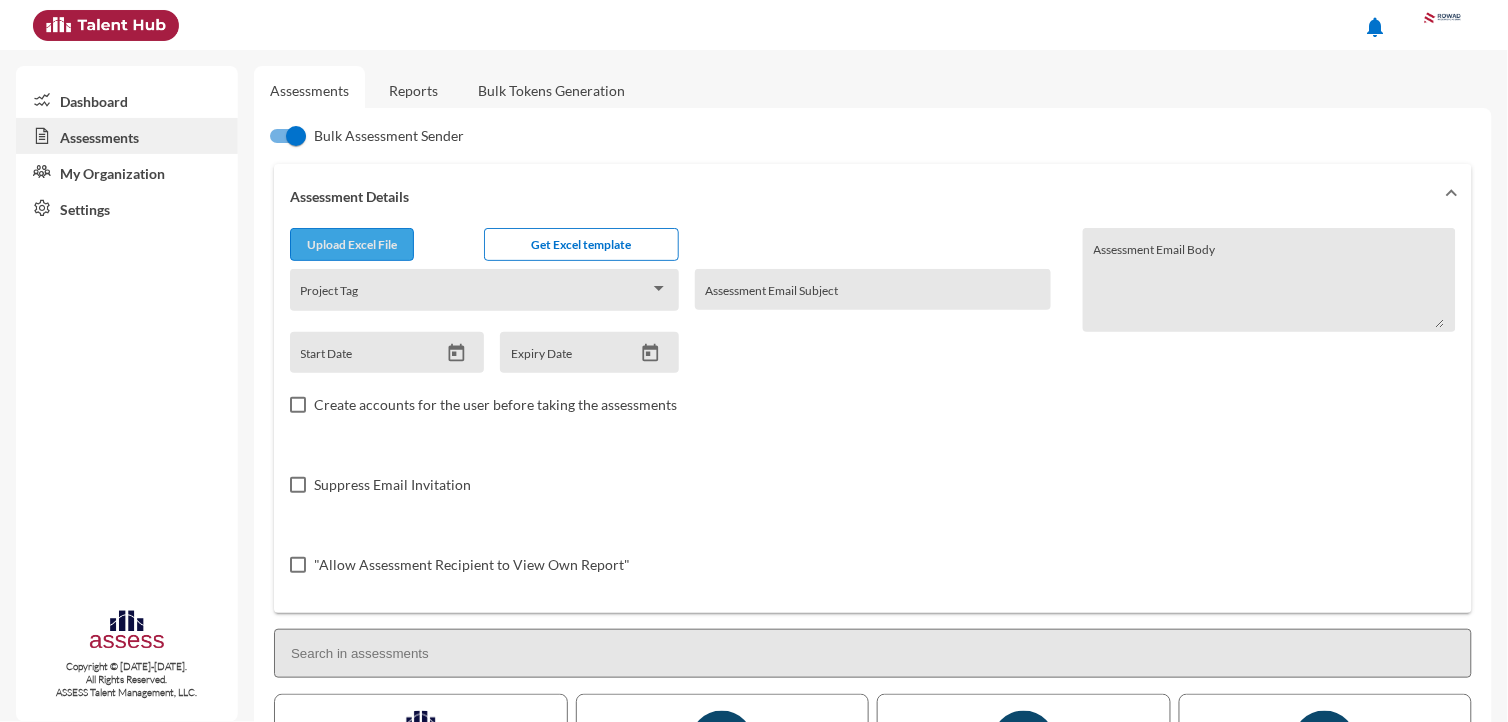 click on "Upload Excel File" at bounding box center (352, 244) 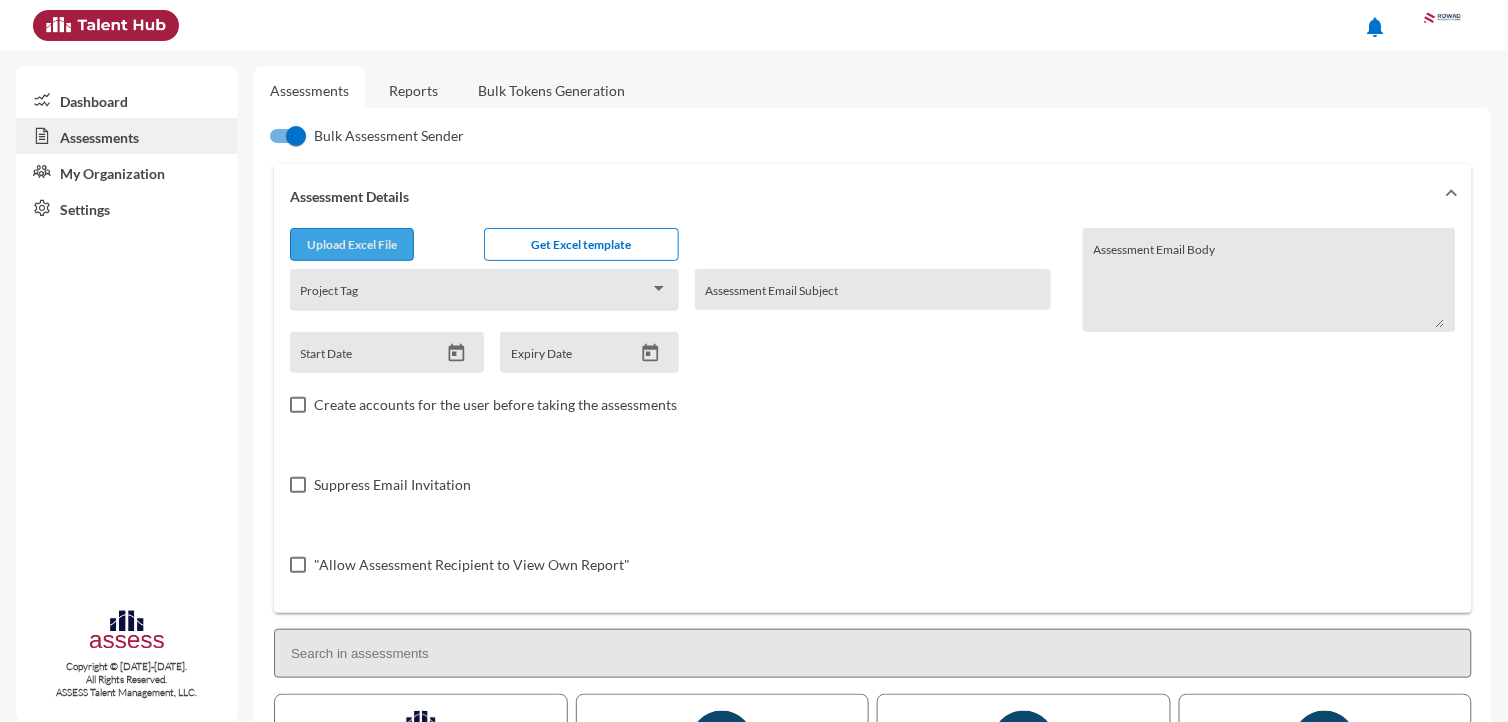 click at bounding box center [352, 247] 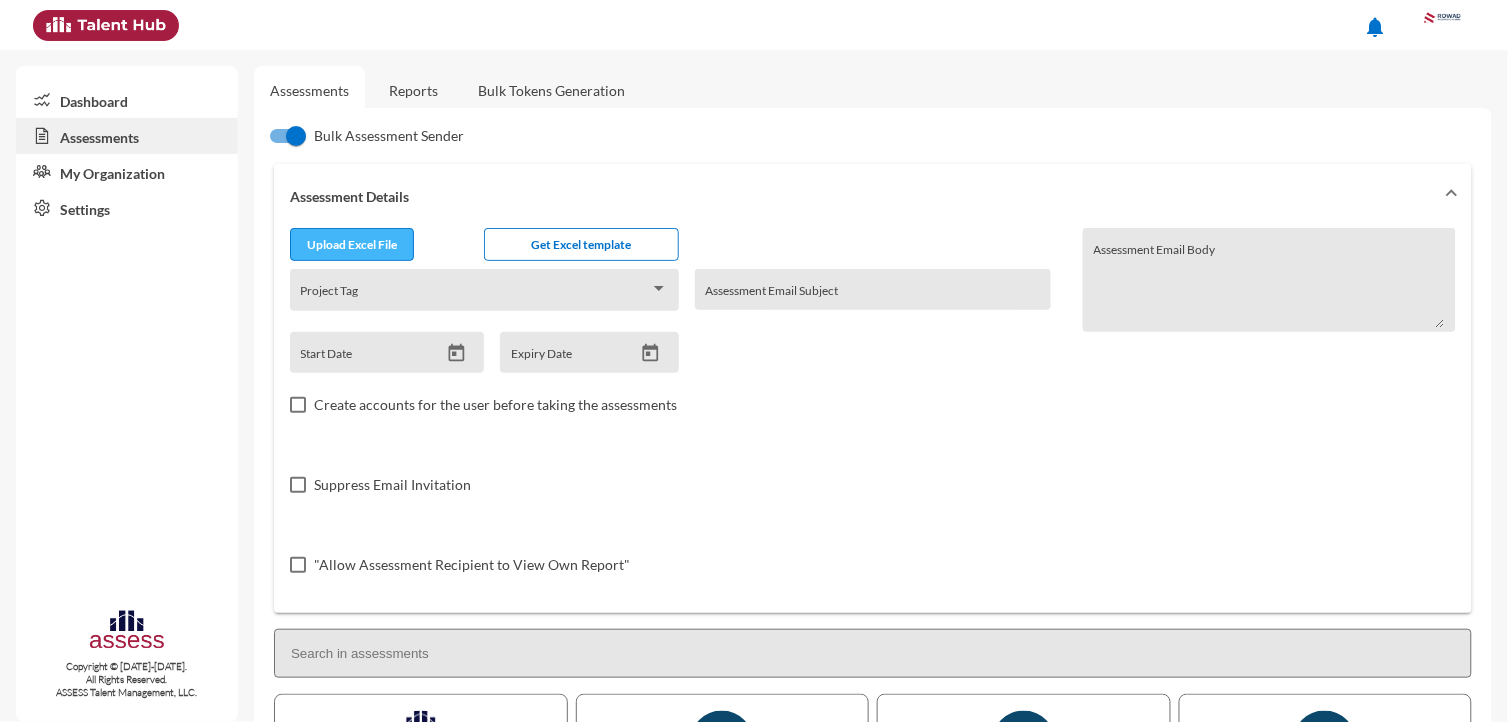 type on "C:\fakepath\excel (6).xlsx" 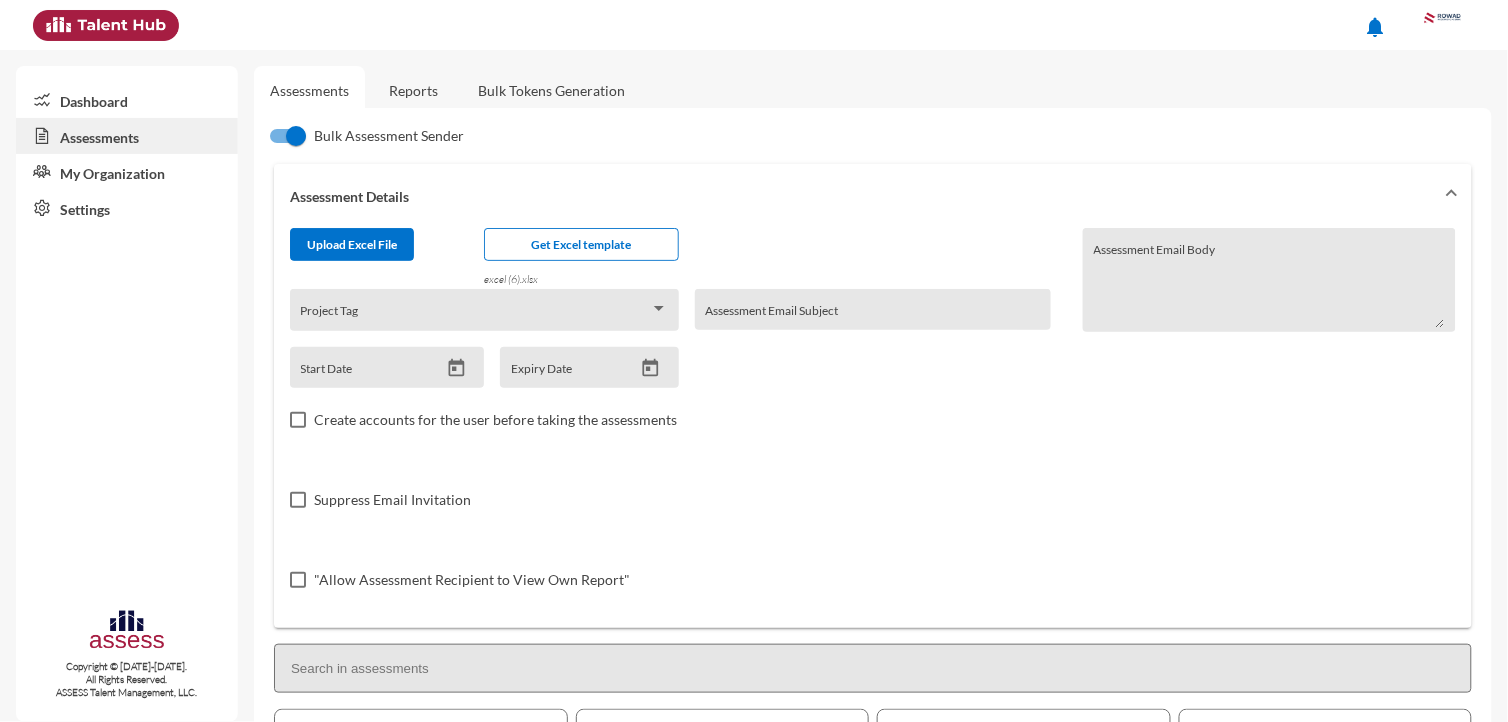 drag, startPoint x: 388, startPoint y: 84, endPoint x: 374, endPoint y: 88, distance: 14.56022 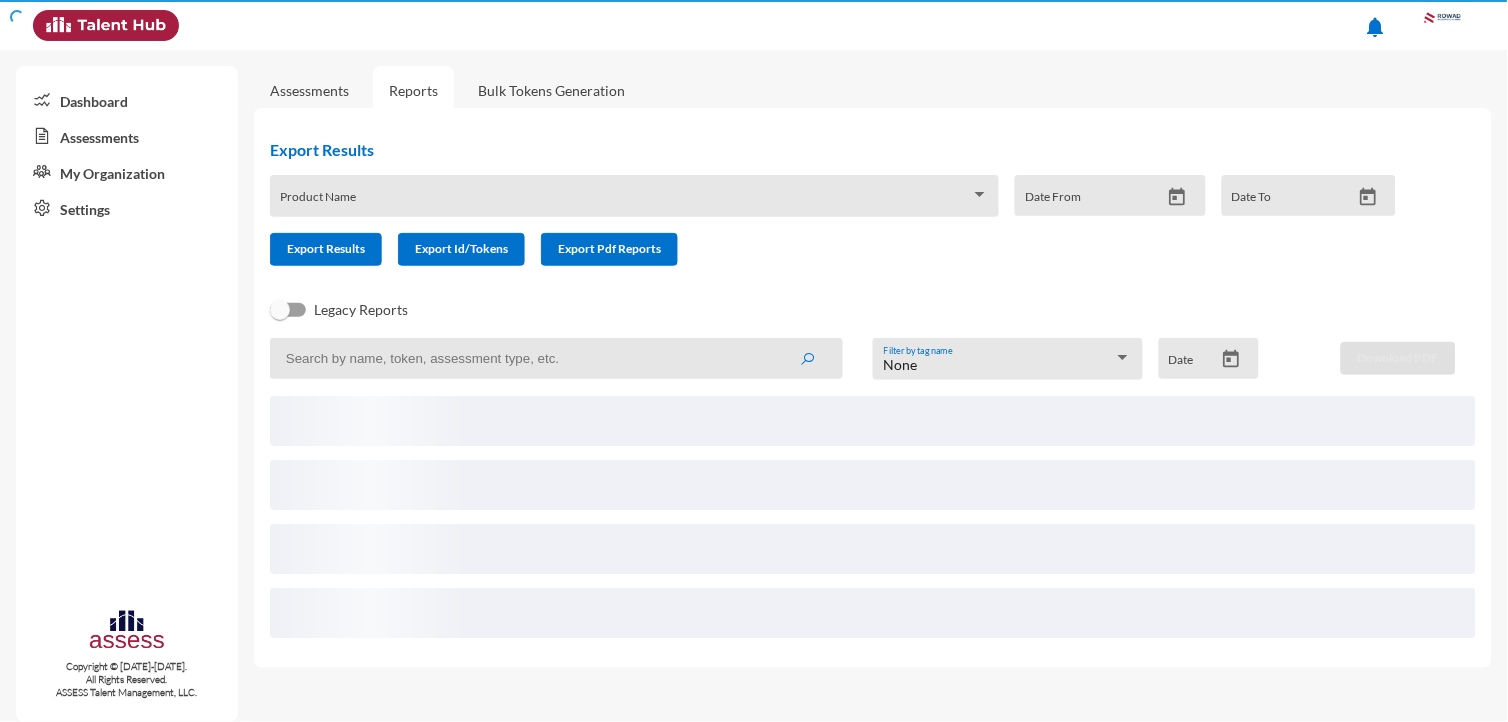 click on "Assessments" 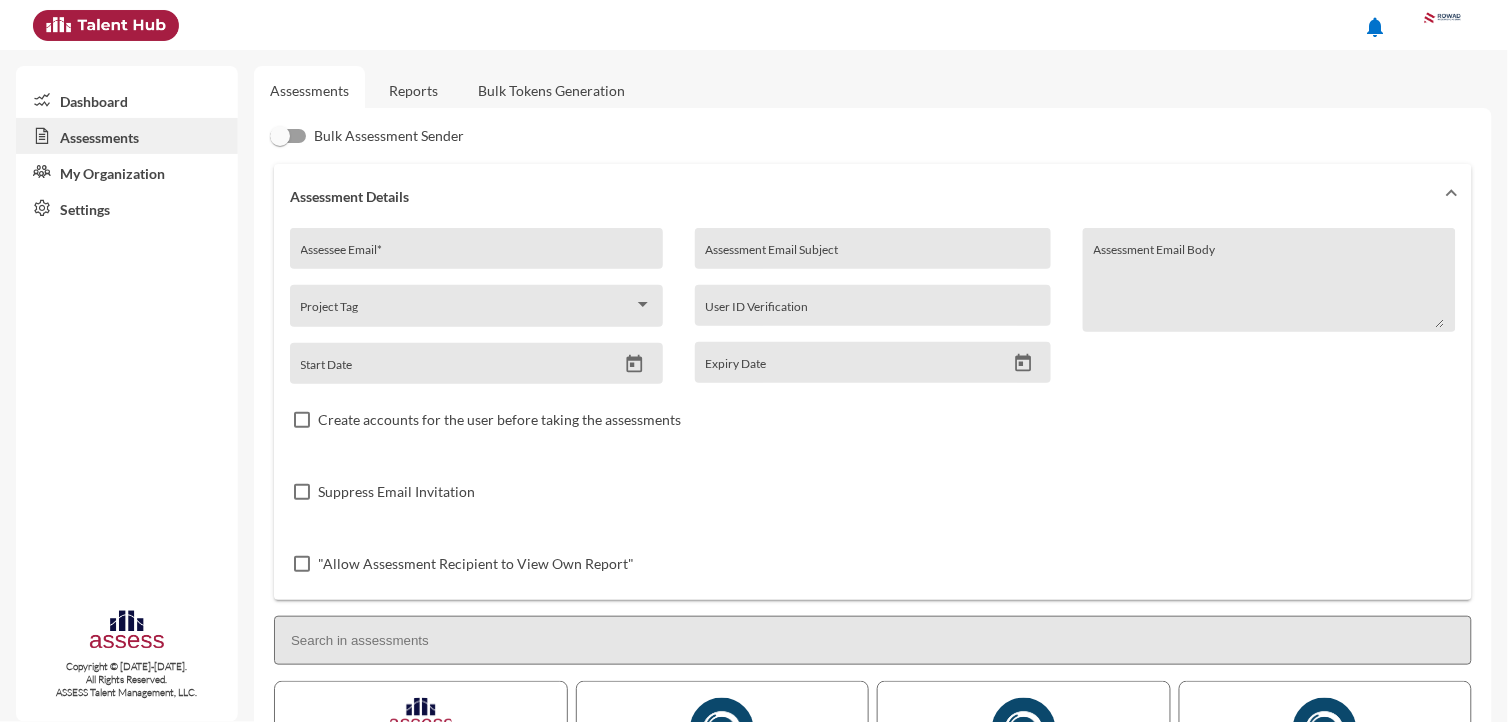 click on "Bulk Assessment Sender" at bounding box center (389, 136) 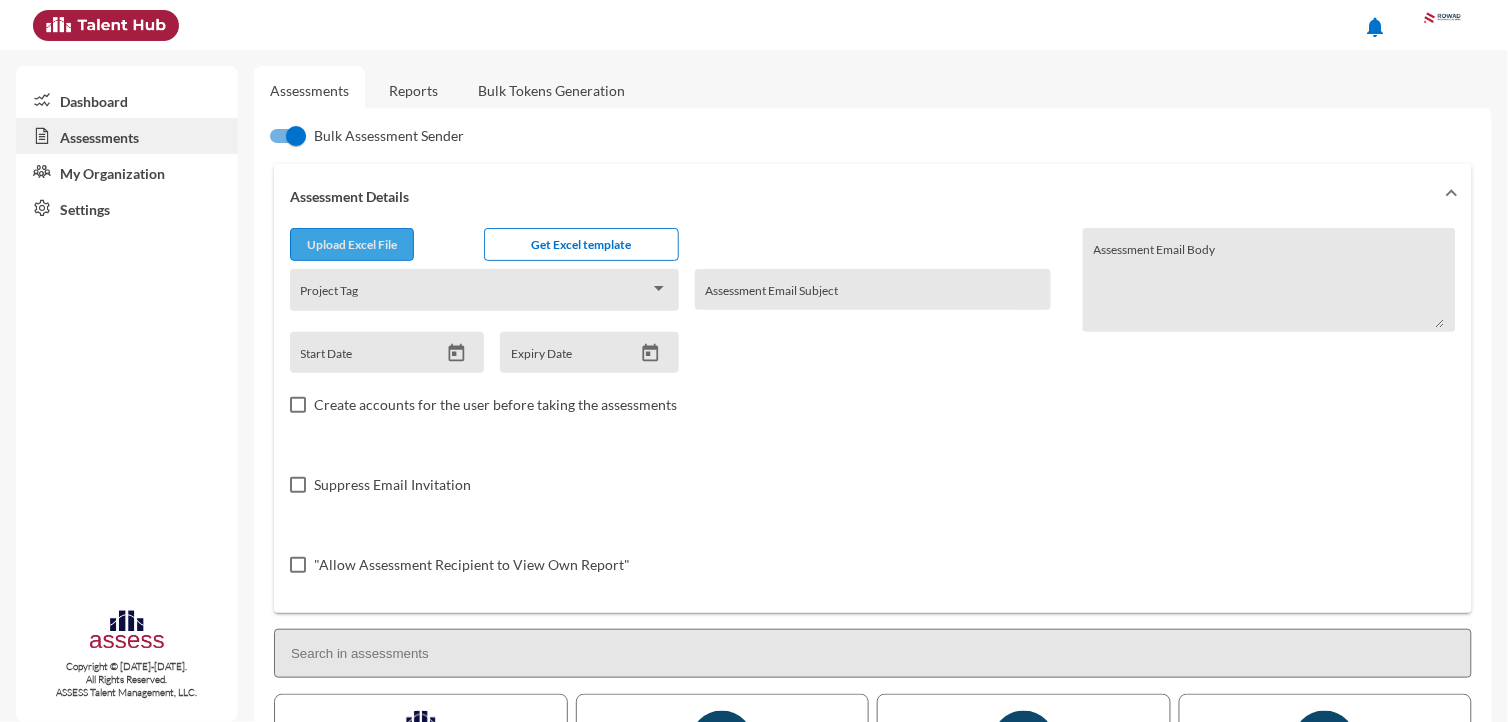 click at bounding box center (352, 247) 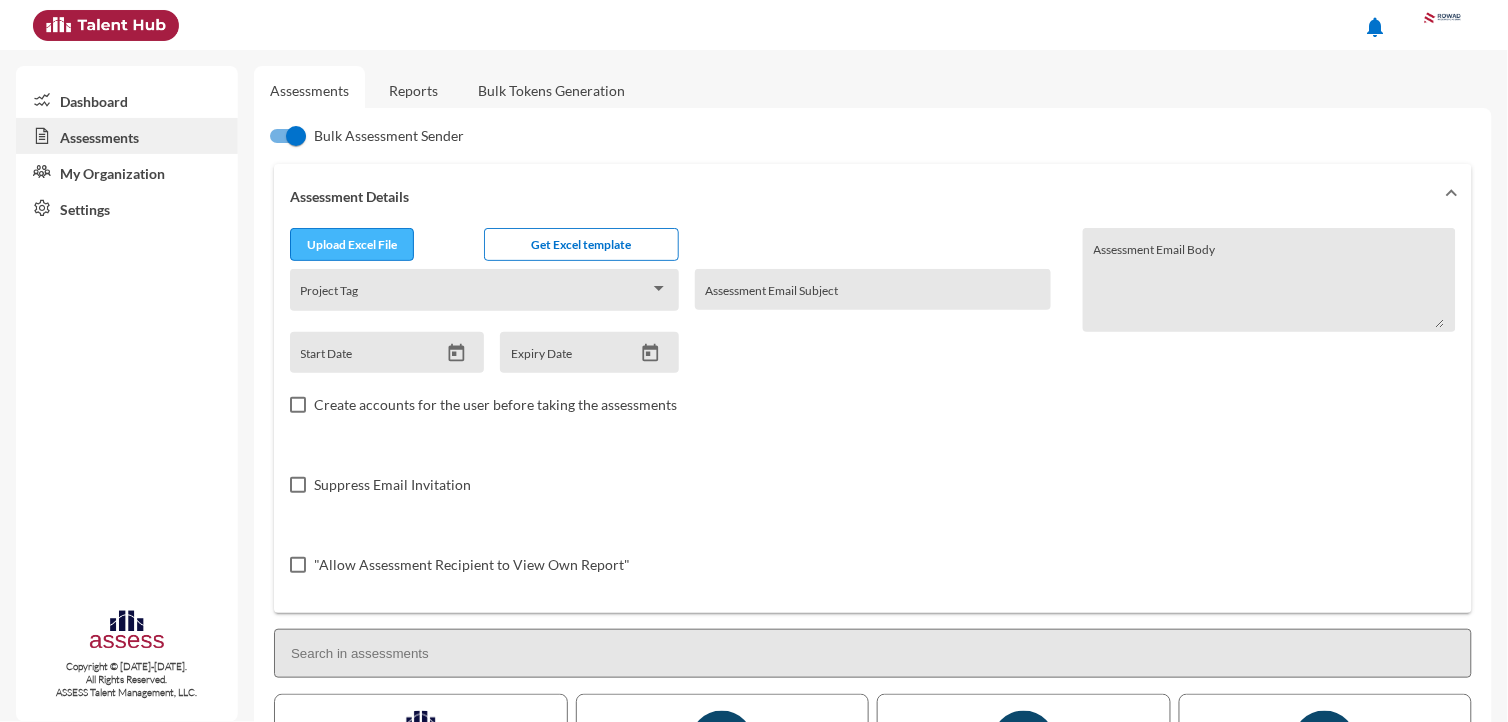 type on "C:\fakepath\excel (6).xlsx" 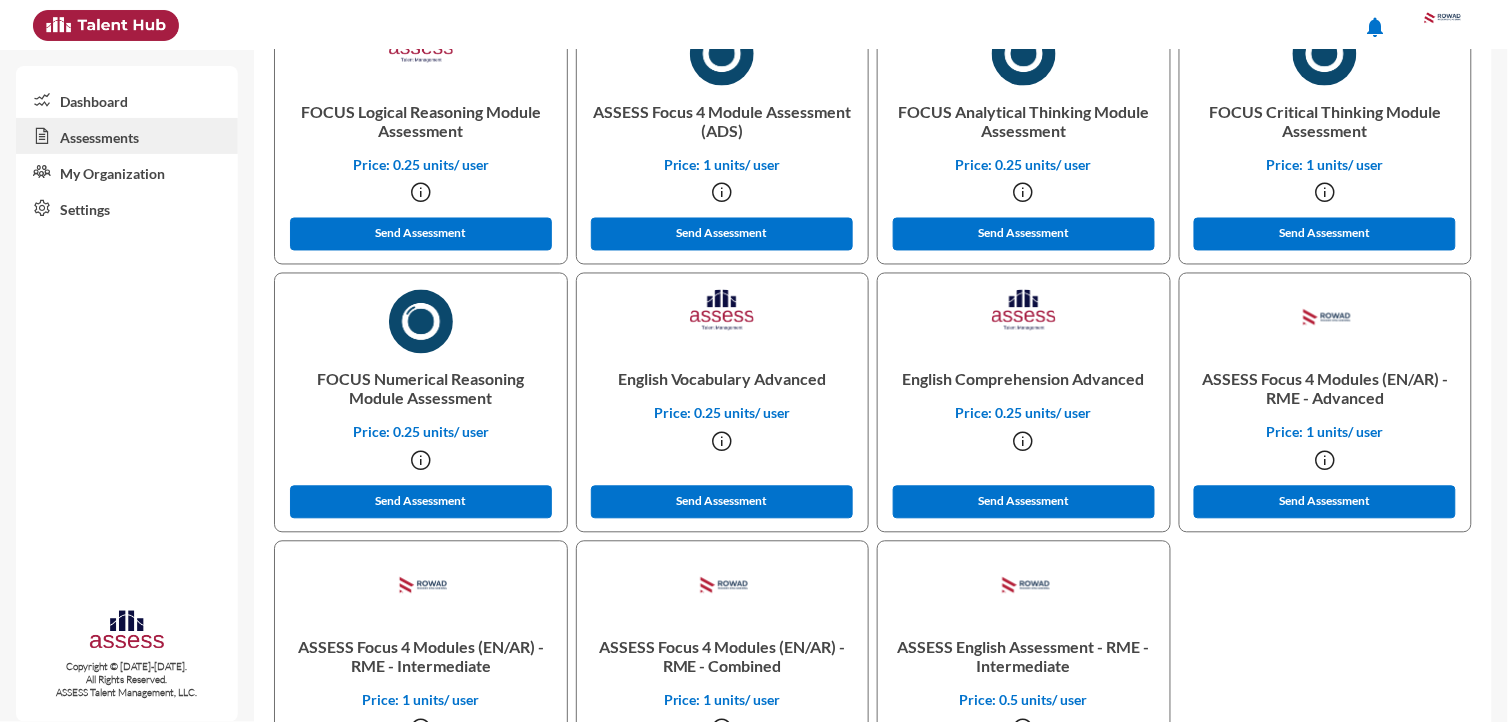 scroll, scrollTop: 666, scrollLeft: 0, axis: vertical 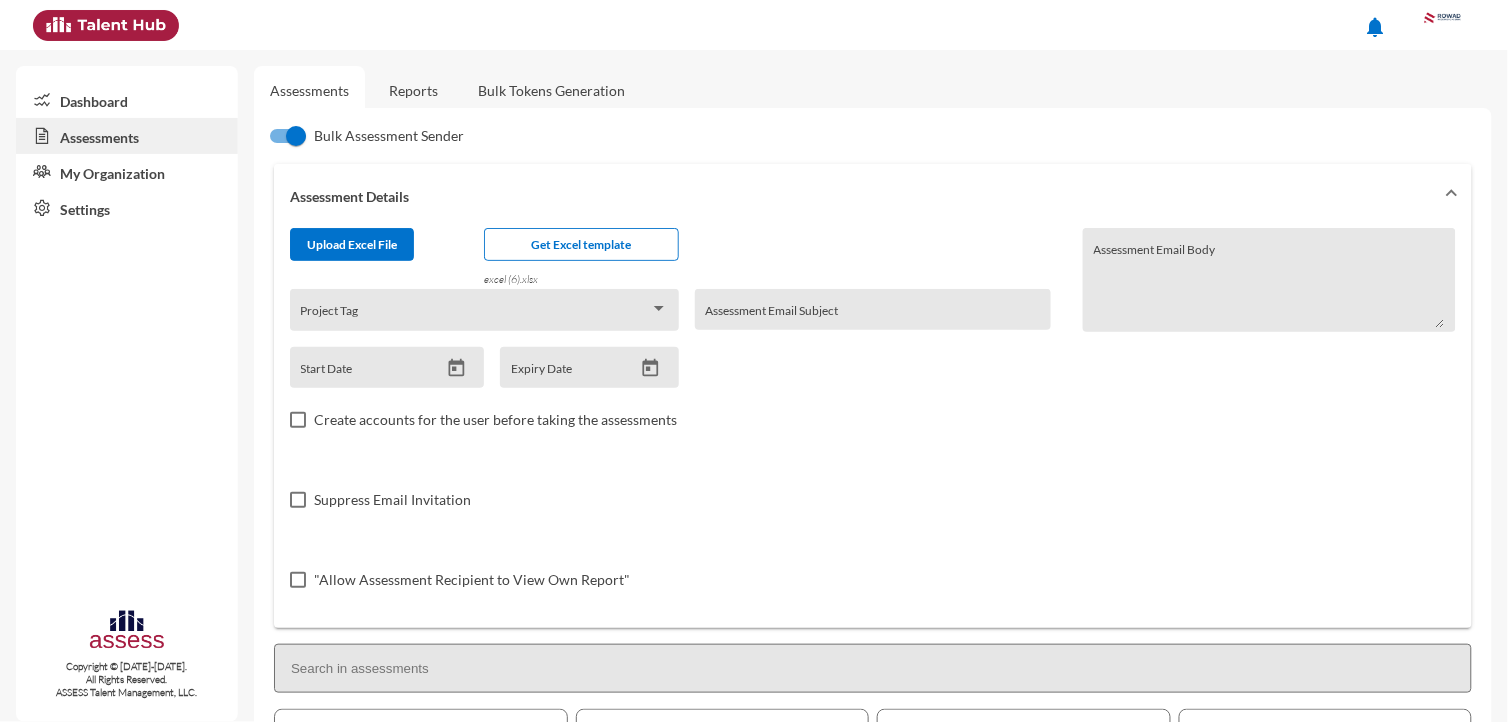 drag, startPoint x: 287, startPoint y: 138, endPoint x: 301, endPoint y: 176, distance: 40.496914 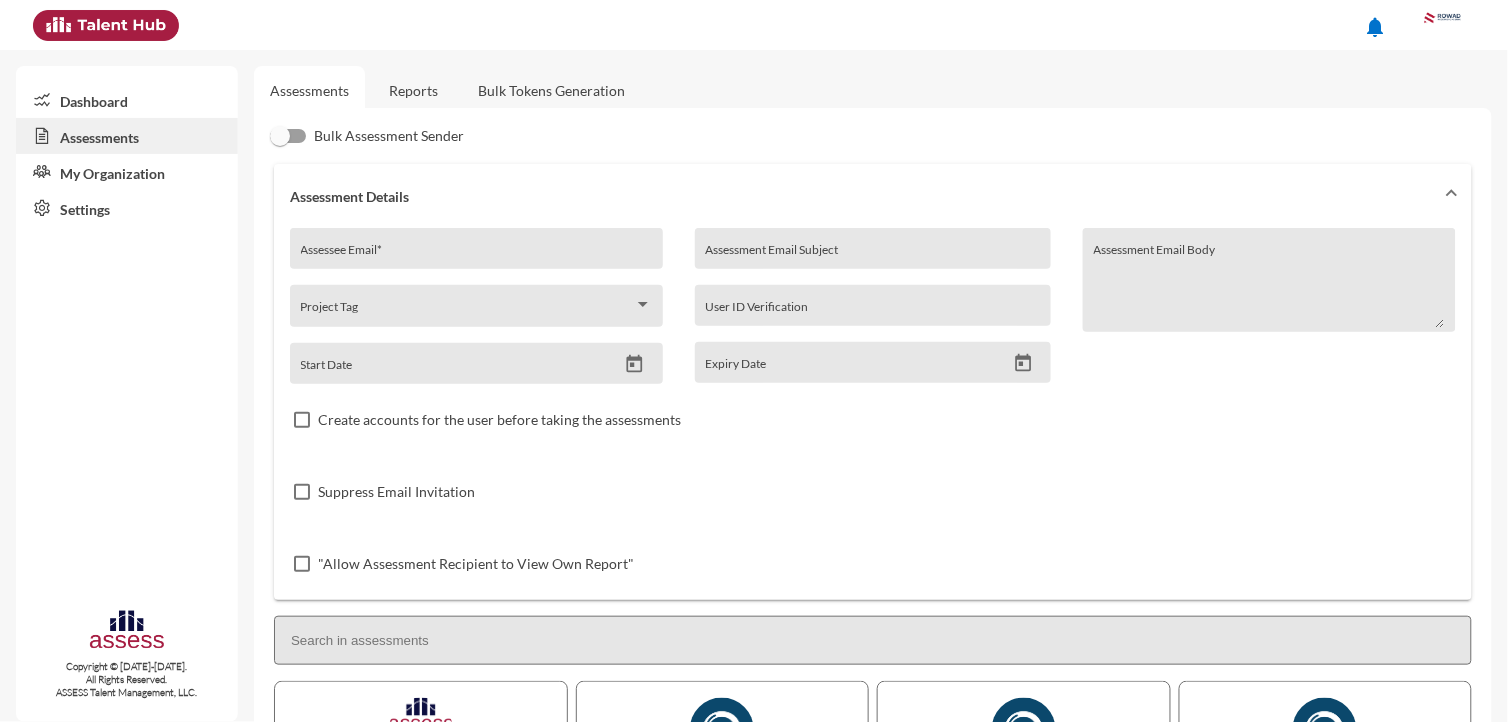 click on "Assessee Email   *" at bounding box center (477, 256) 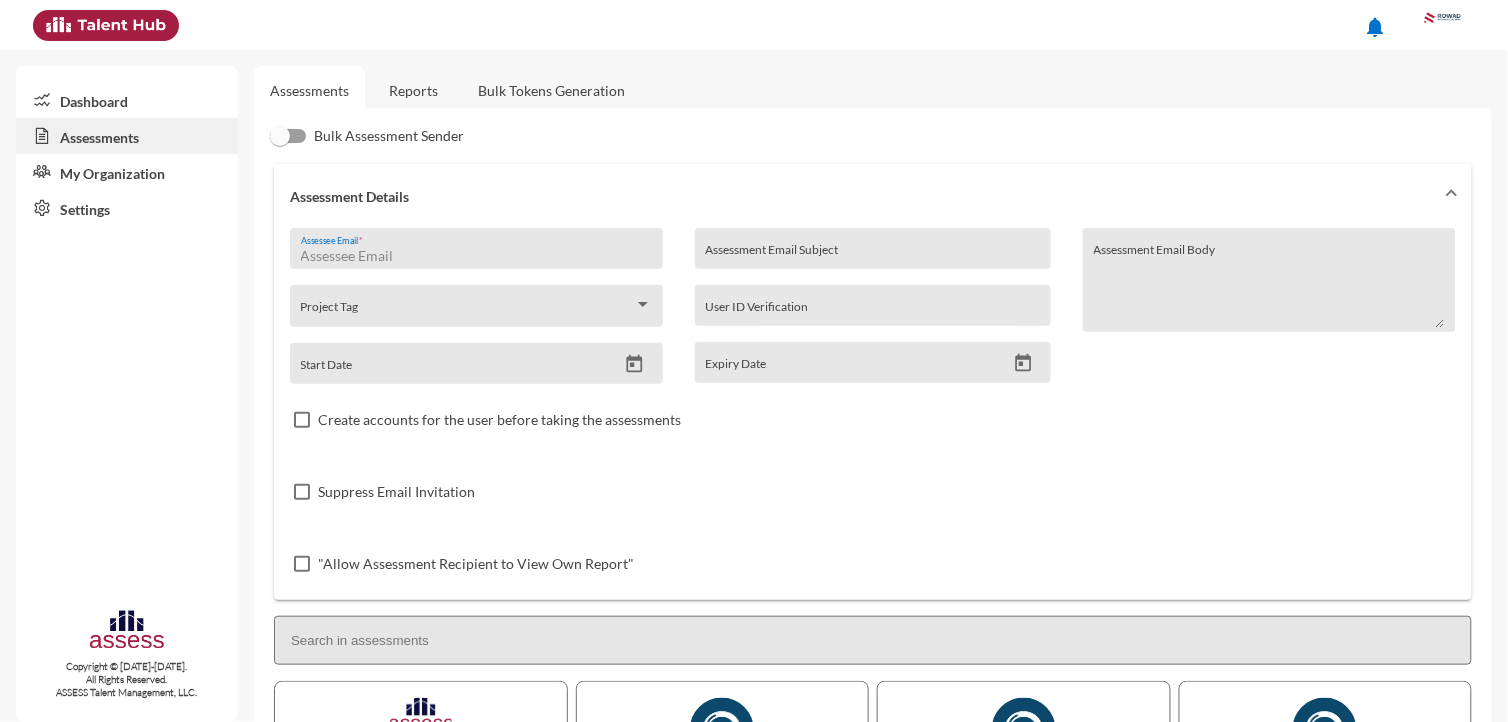 paste on "salah.hakky@rme-fitout.com" 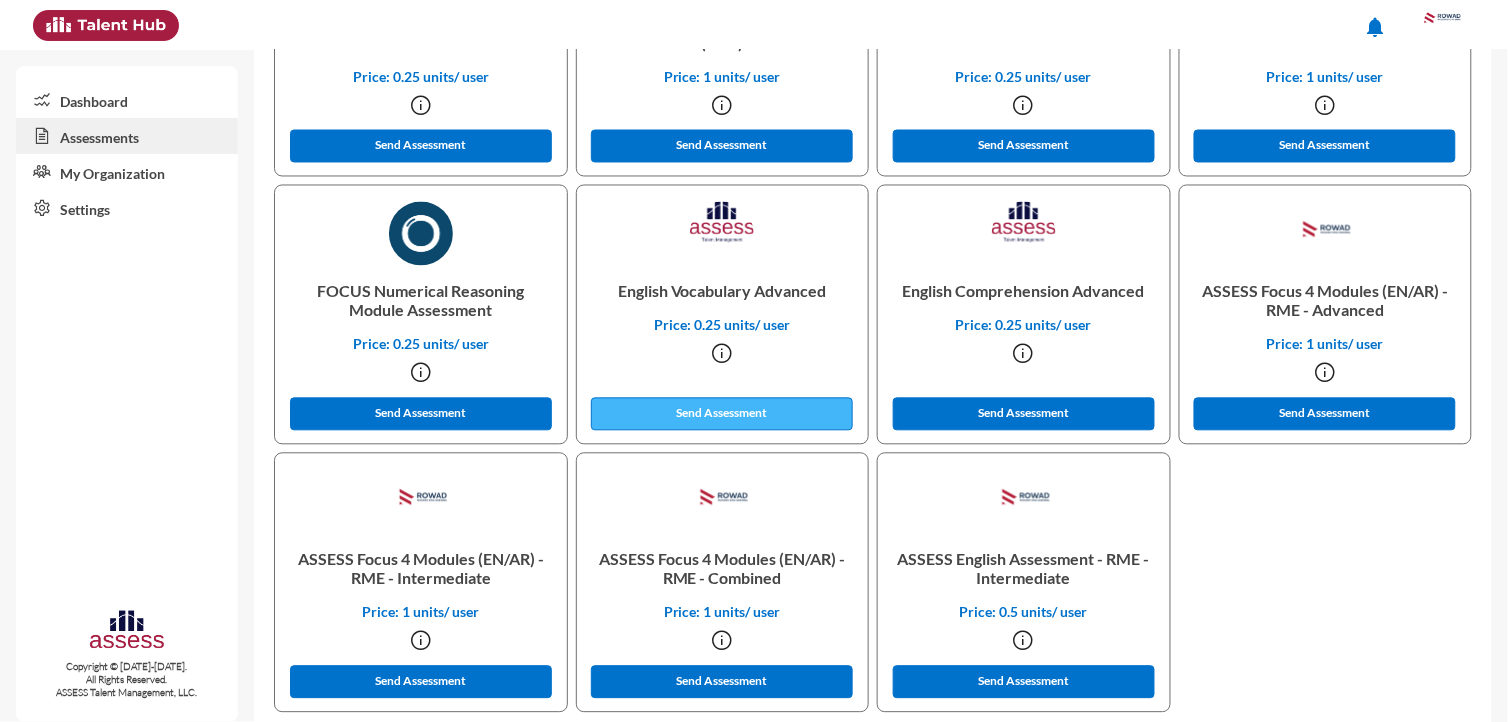 scroll, scrollTop: 777, scrollLeft: 0, axis: vertical 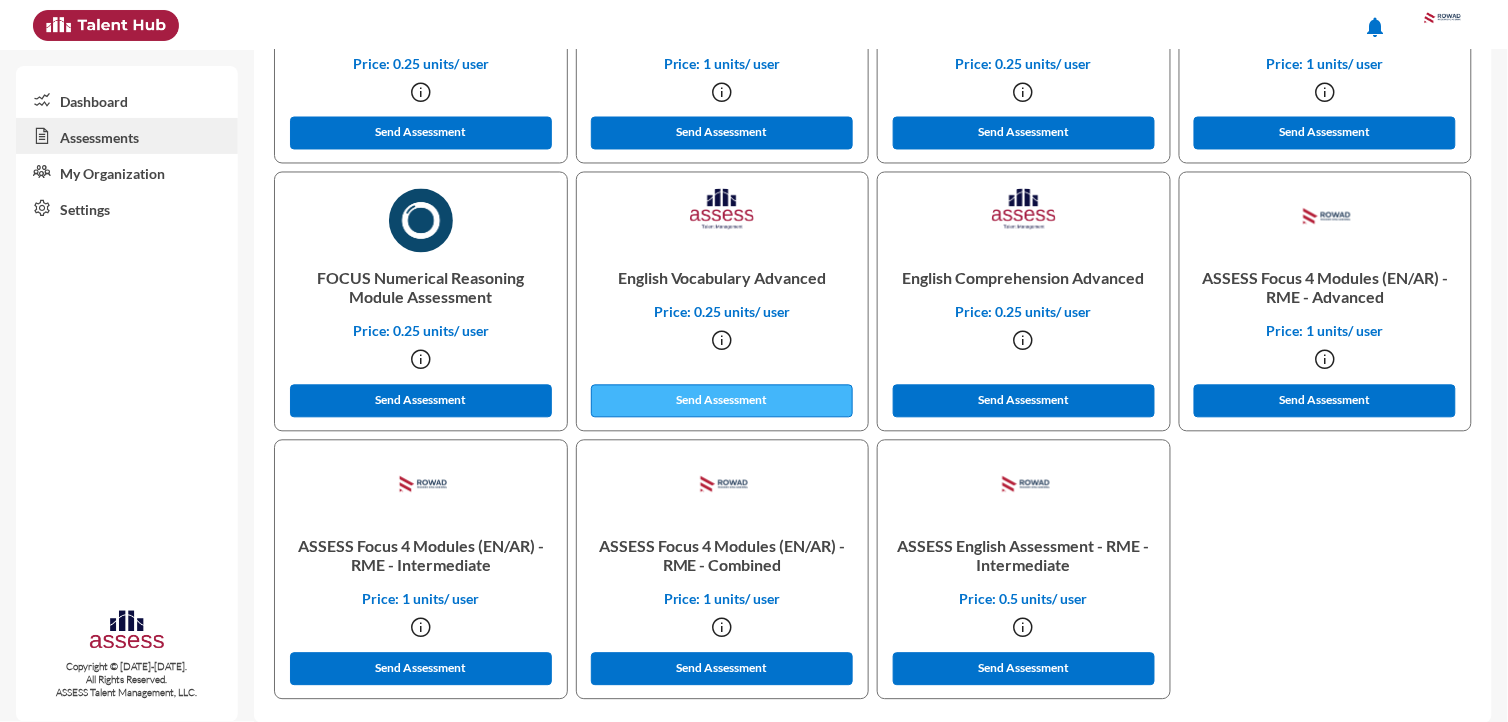type on "salah.hakky@rme-fitout.com" 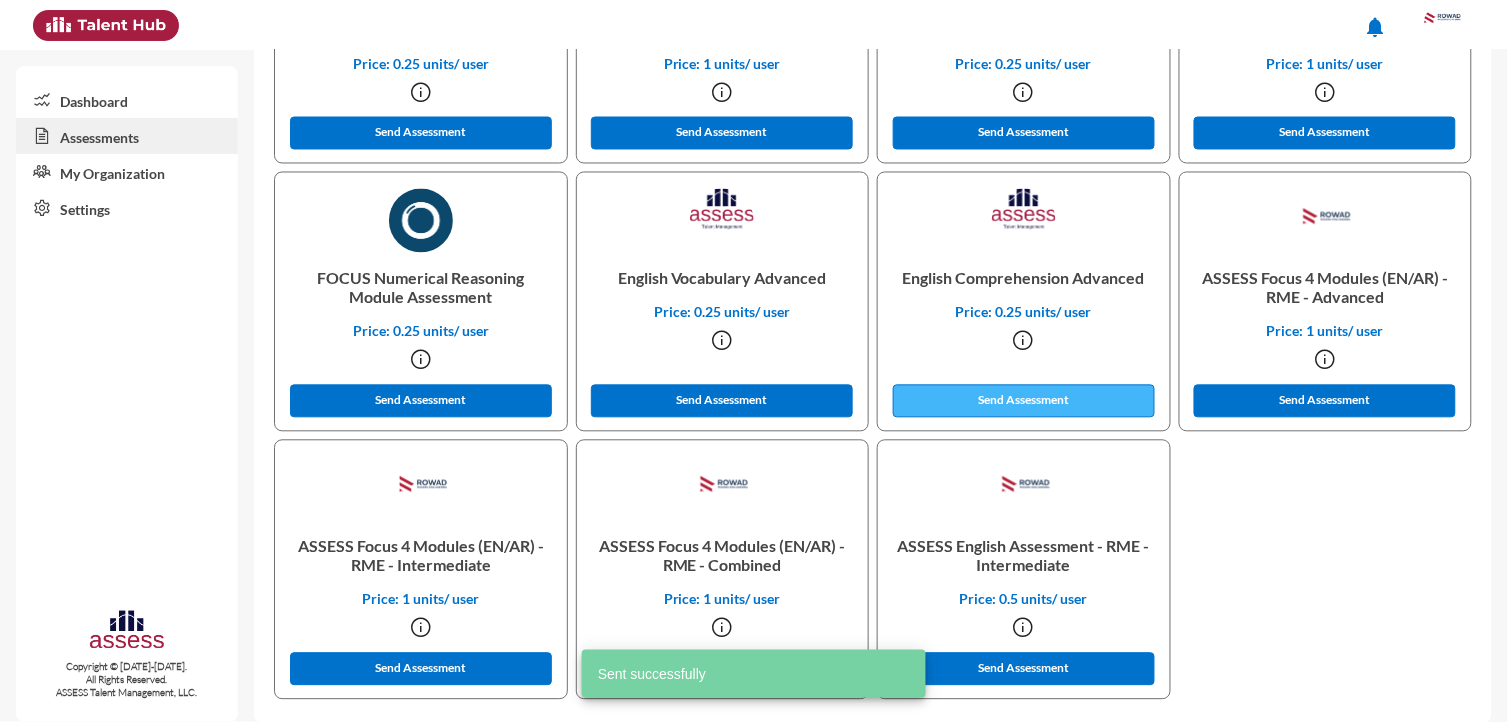 click on "Send Assessment" 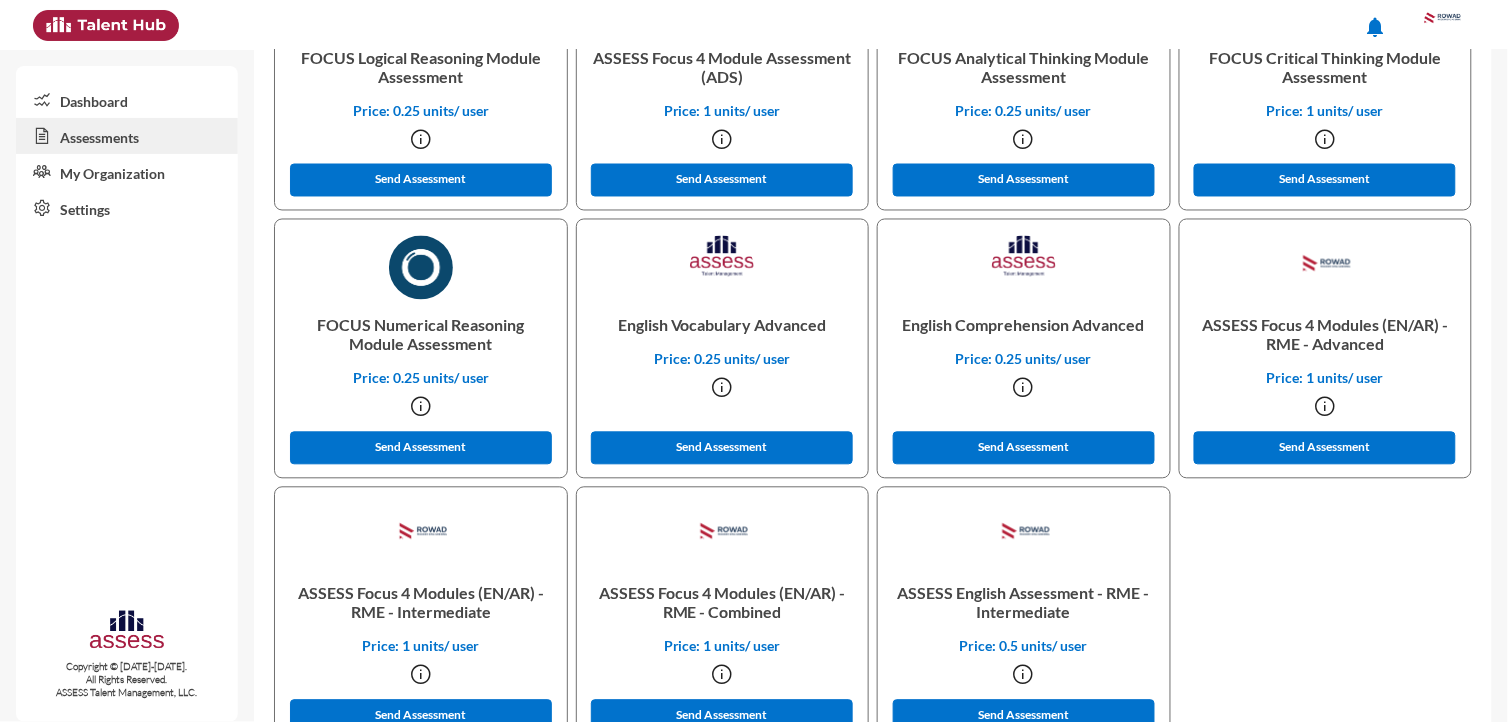 scroll, scrollTop: 794, scrollLeft: 0, axis: vertical 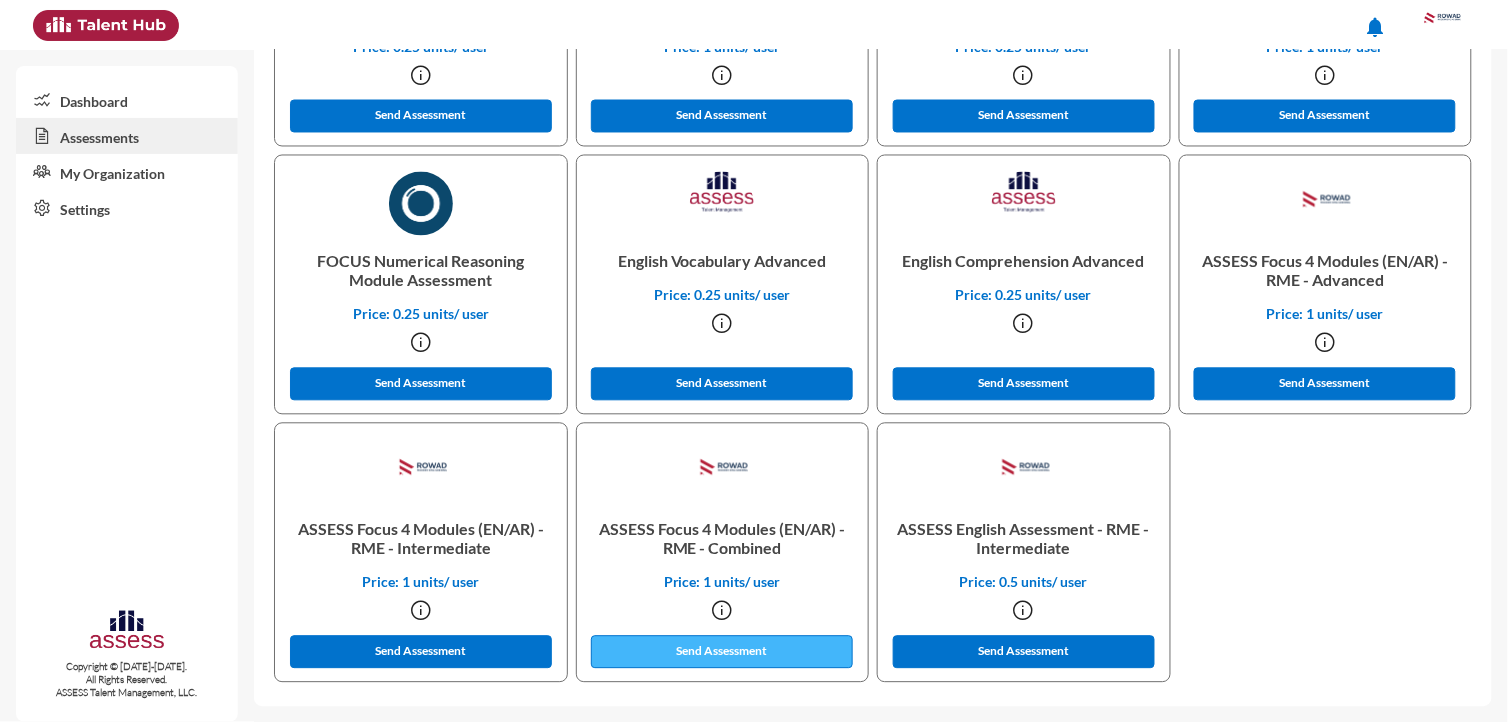 click on "Send Assessment" 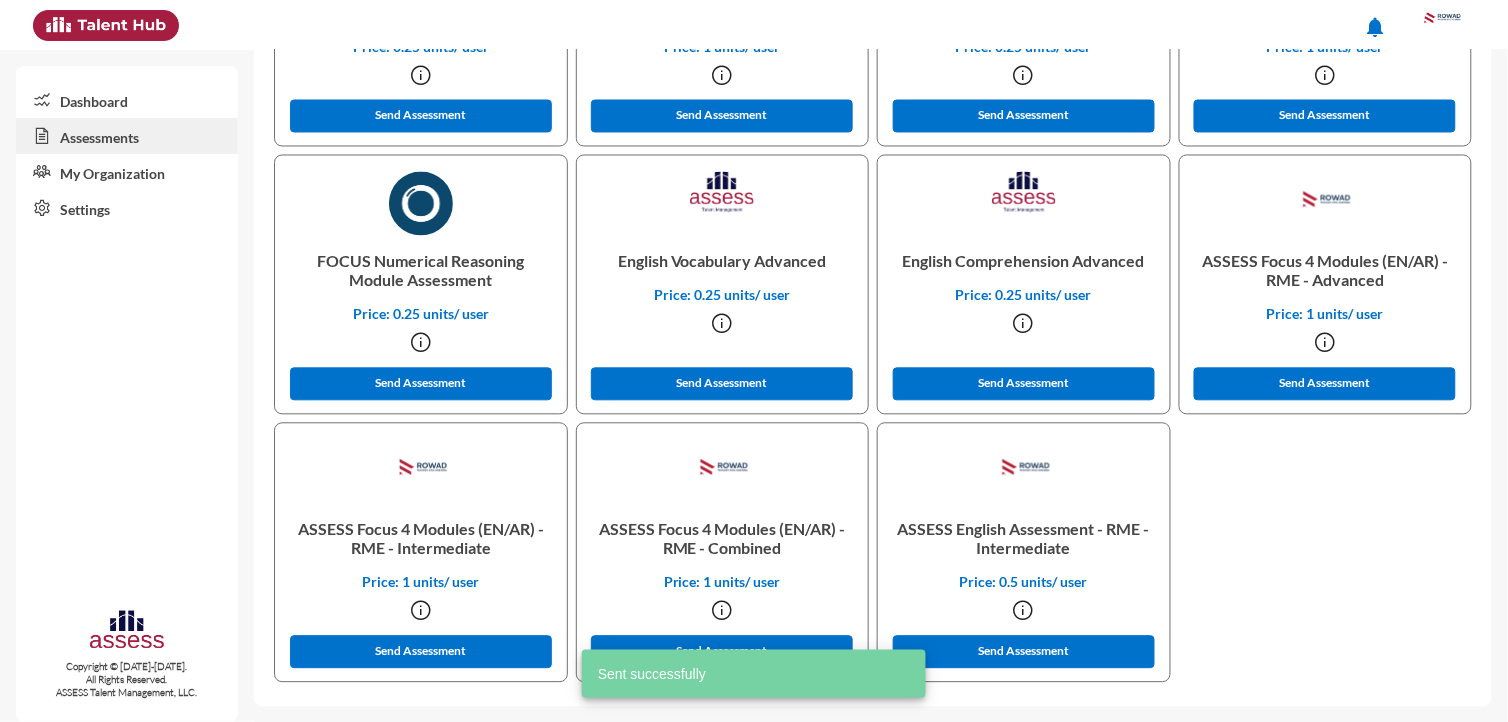 type 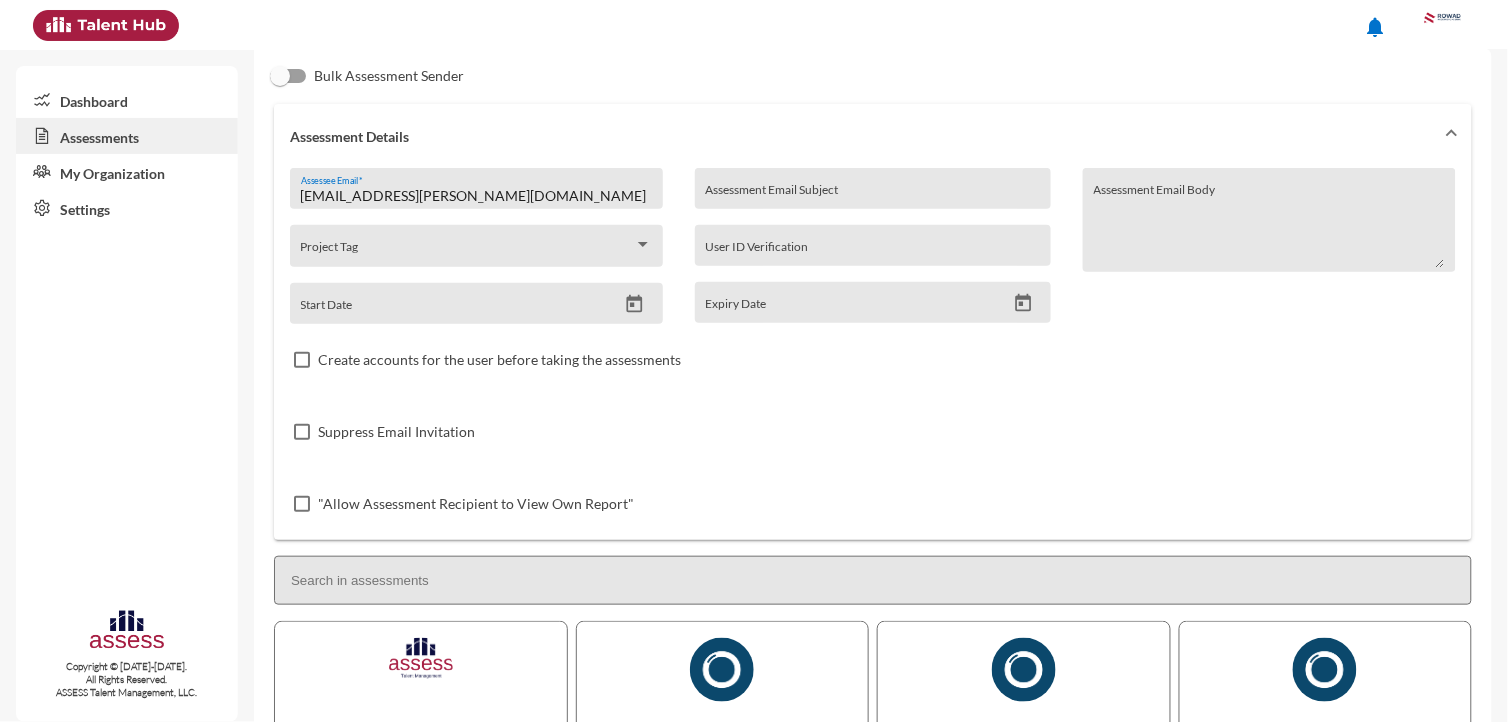 scroll, scrollTop: 0, scrollLeft: 0, axis: both 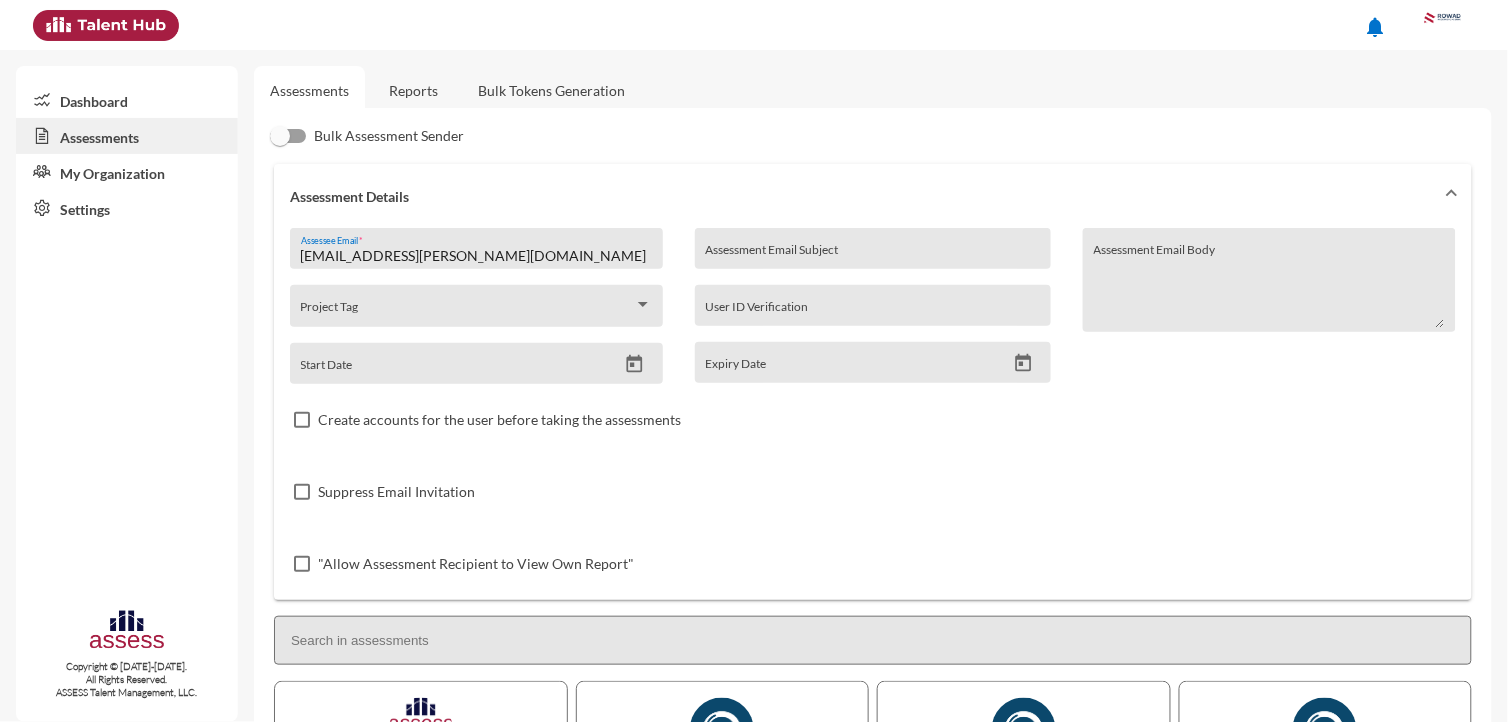 click on "salah.hakky@rme-fitout.com" at bounding box center (477, 256) 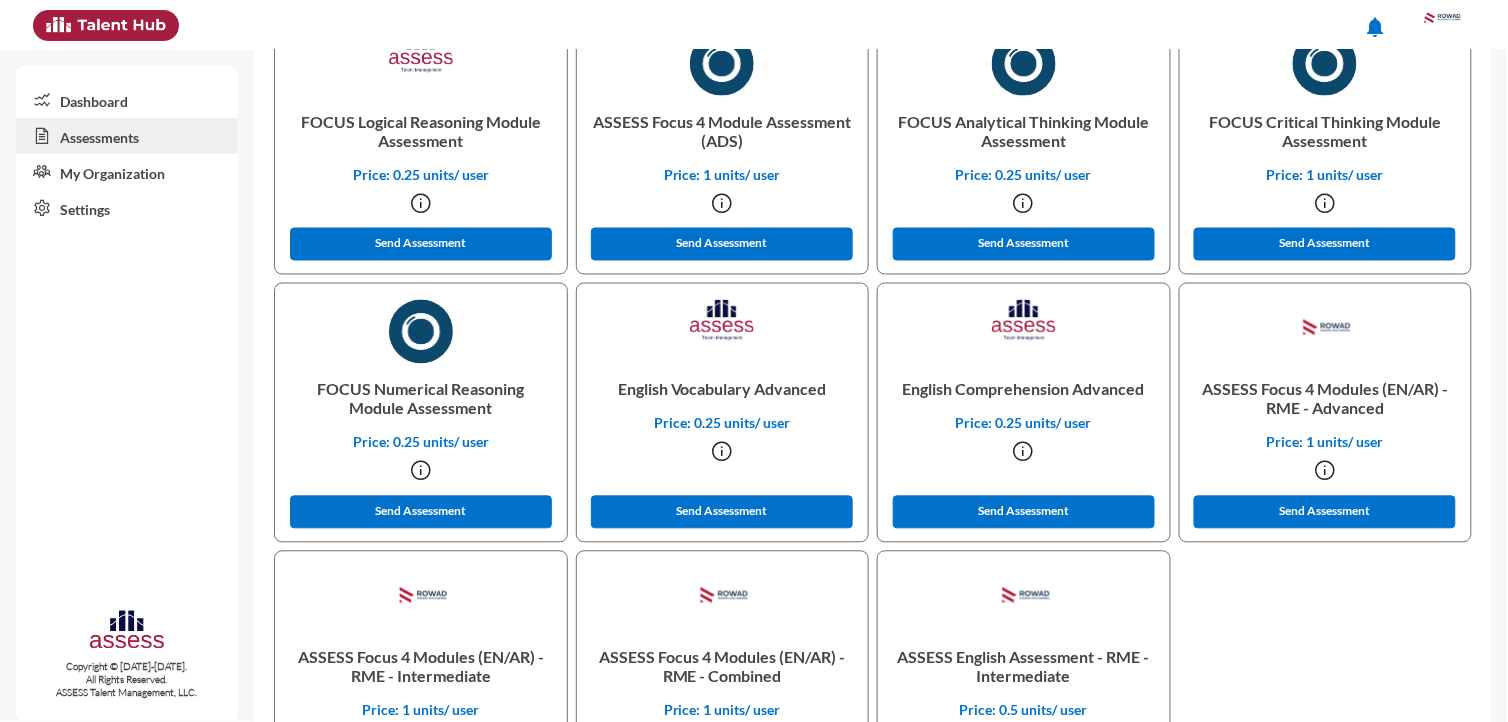 scroll, scrollTop: 777, scrollLeft: 0, axis: vertical 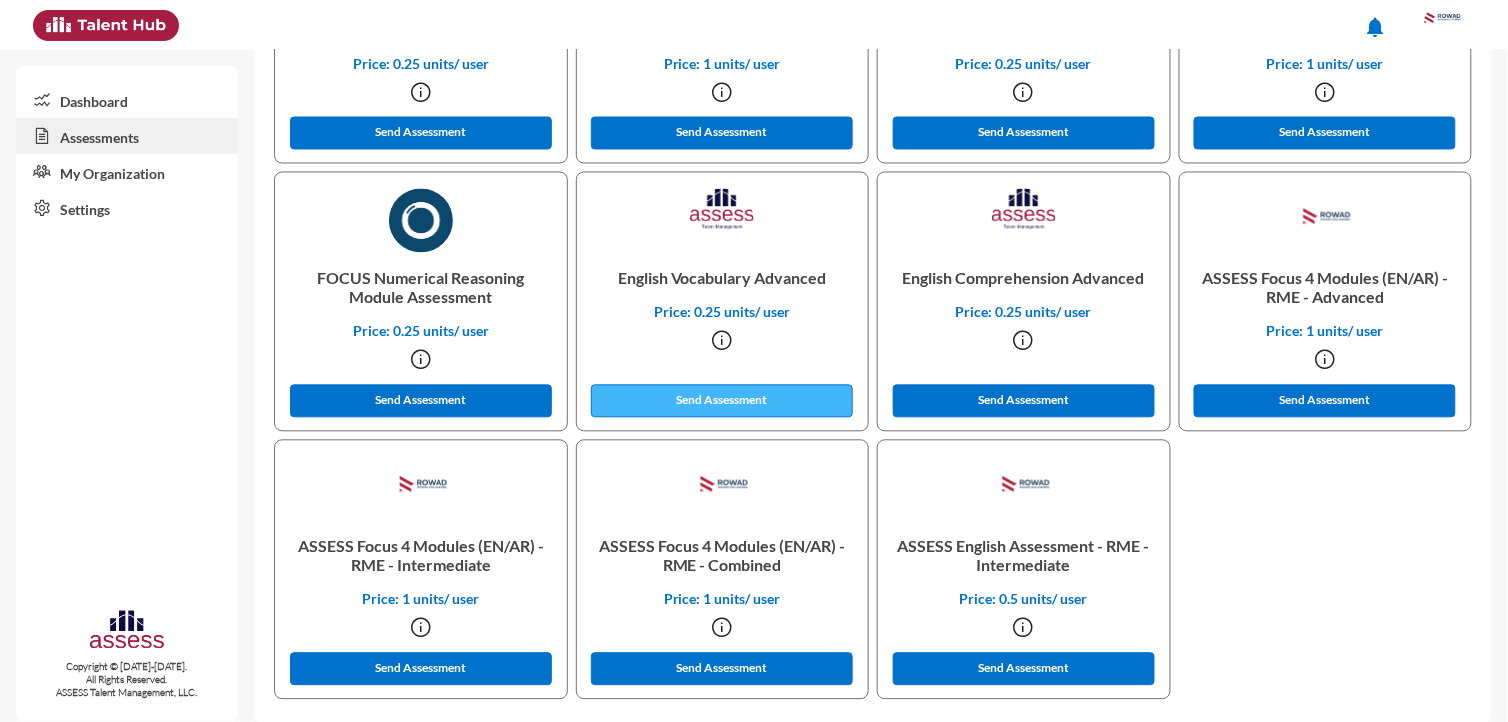 type on "mina.ashraf@rowad-rme.com" 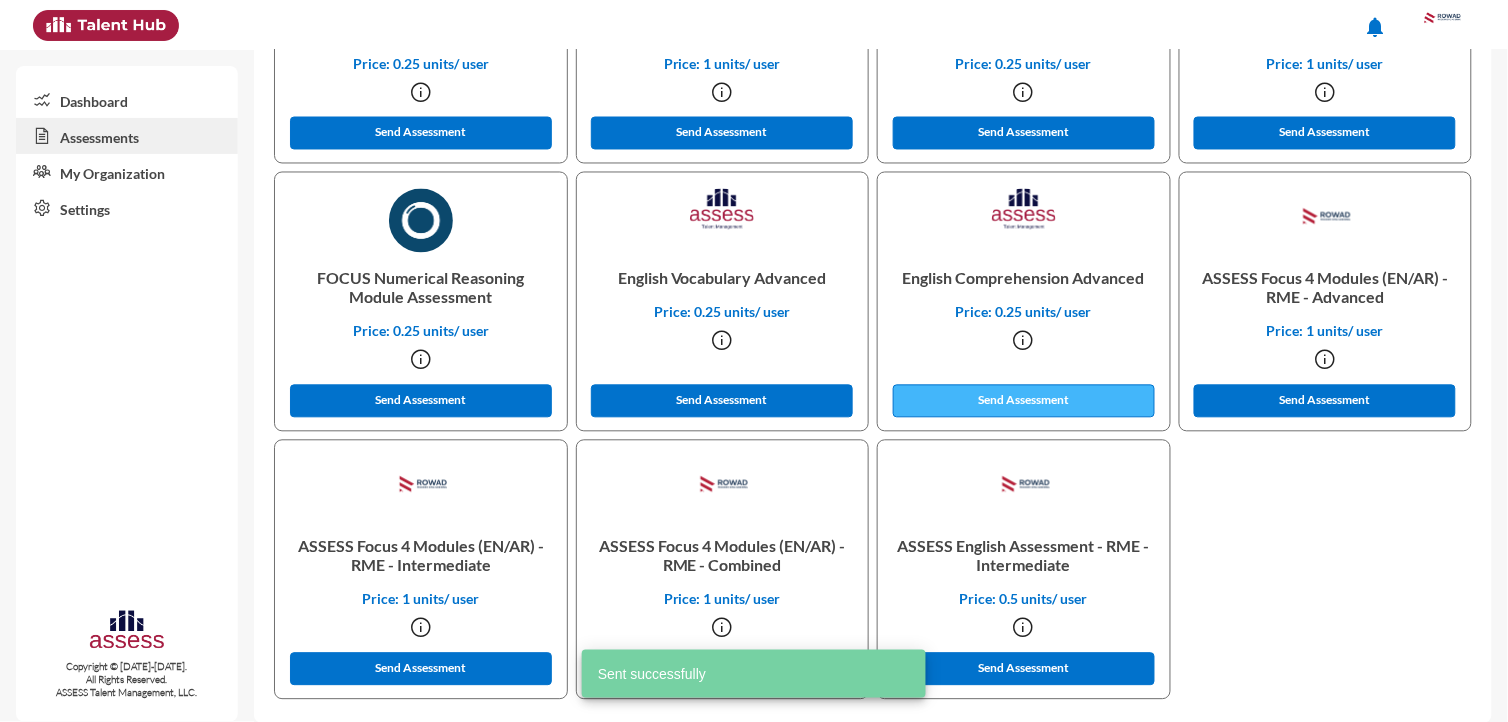 click on "Send Assessment" 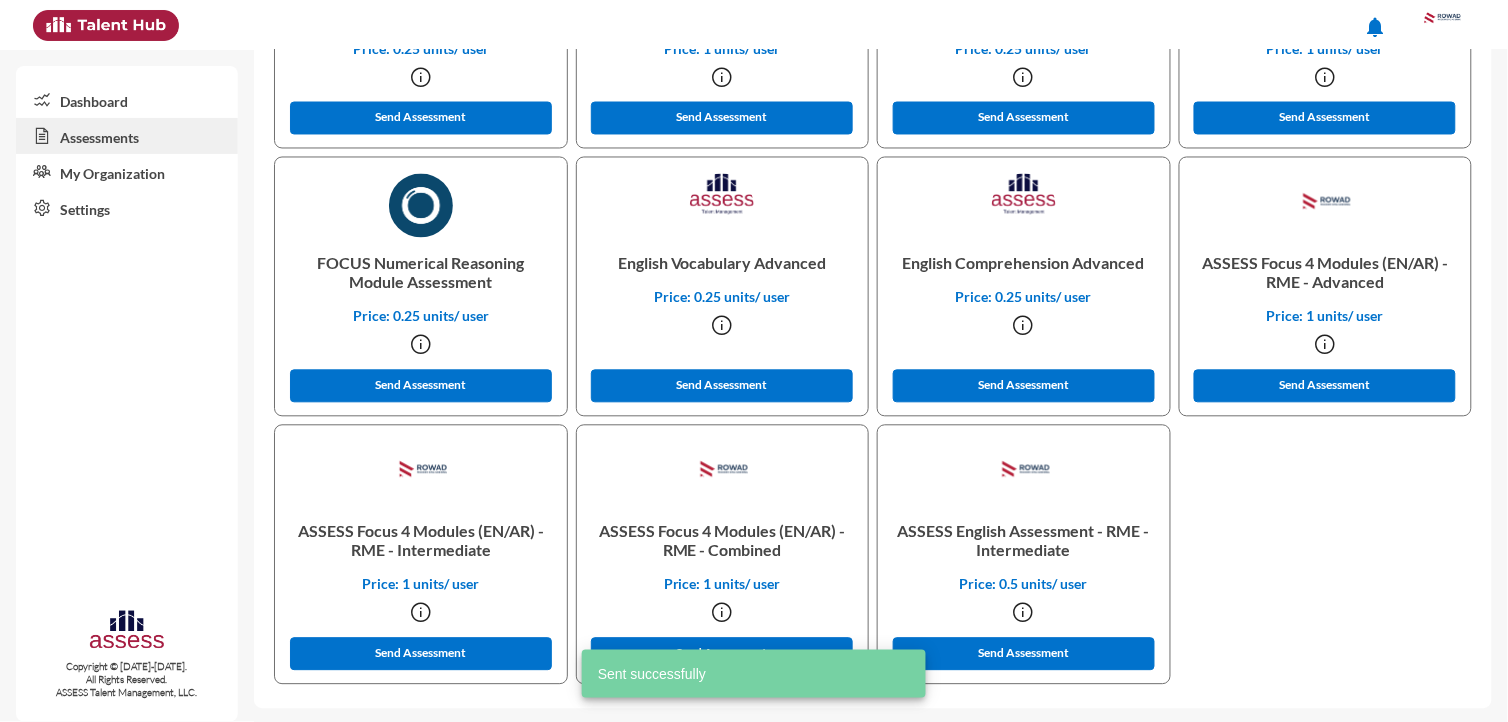 scroll, scrollTop: 794, scrollLeft: 0, axis: vertical 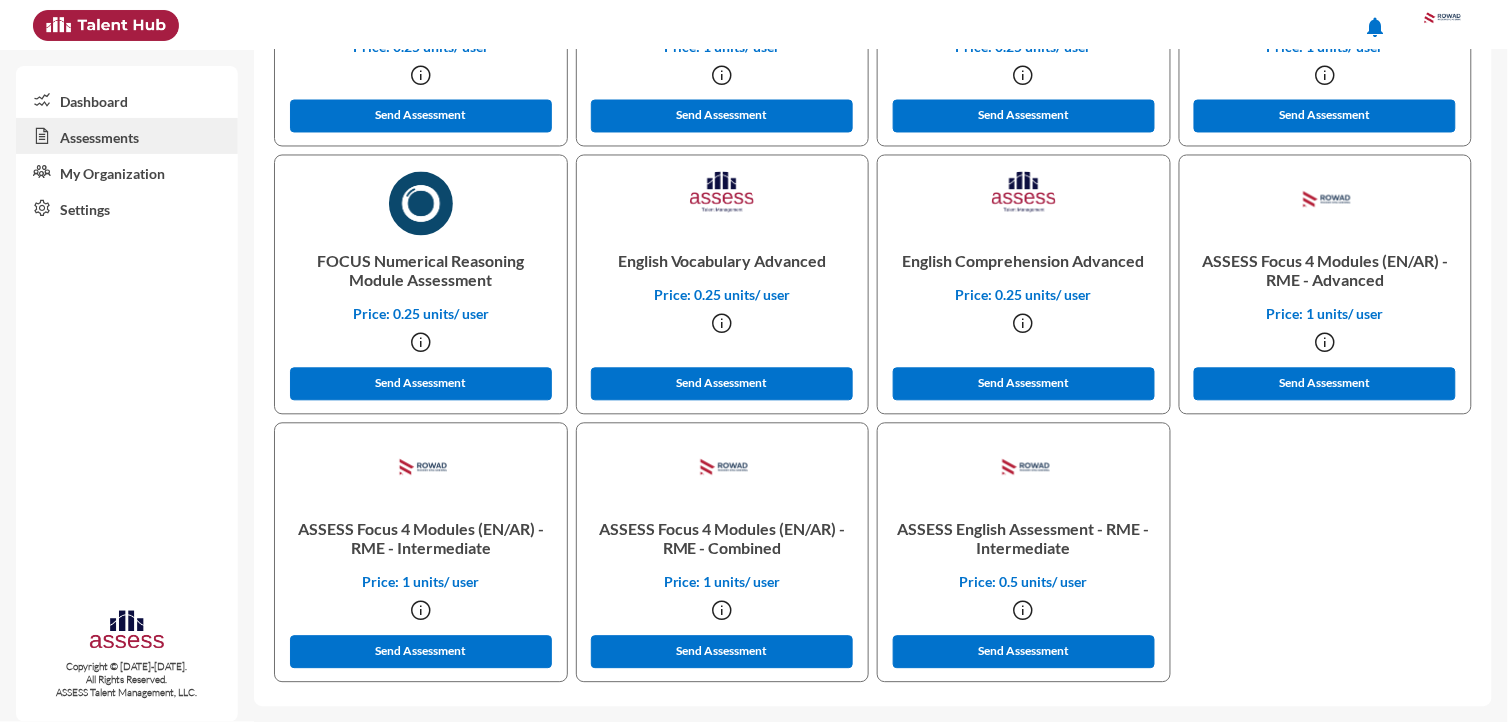 click on "Send Assessment" 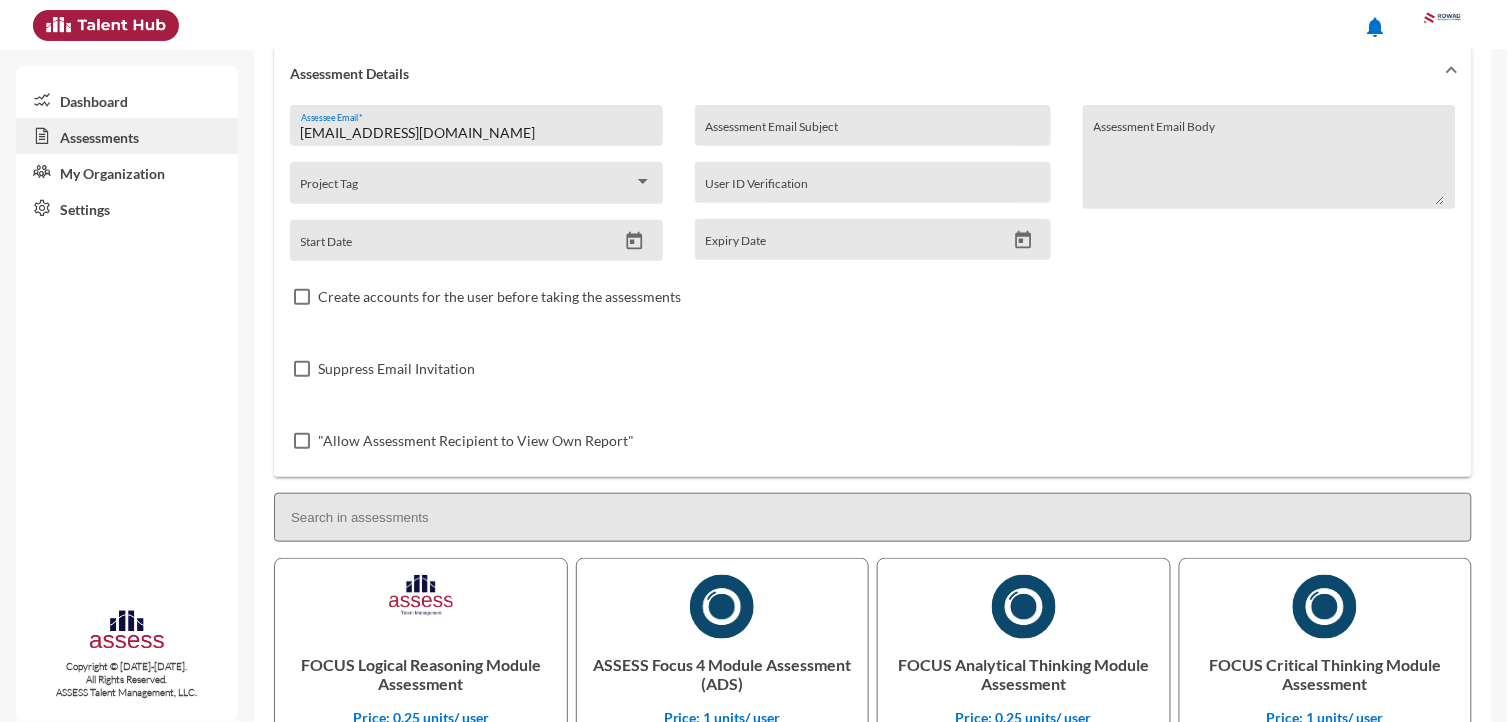 scroll, scrollTop: 0, scrollLeft: 0, axis: both 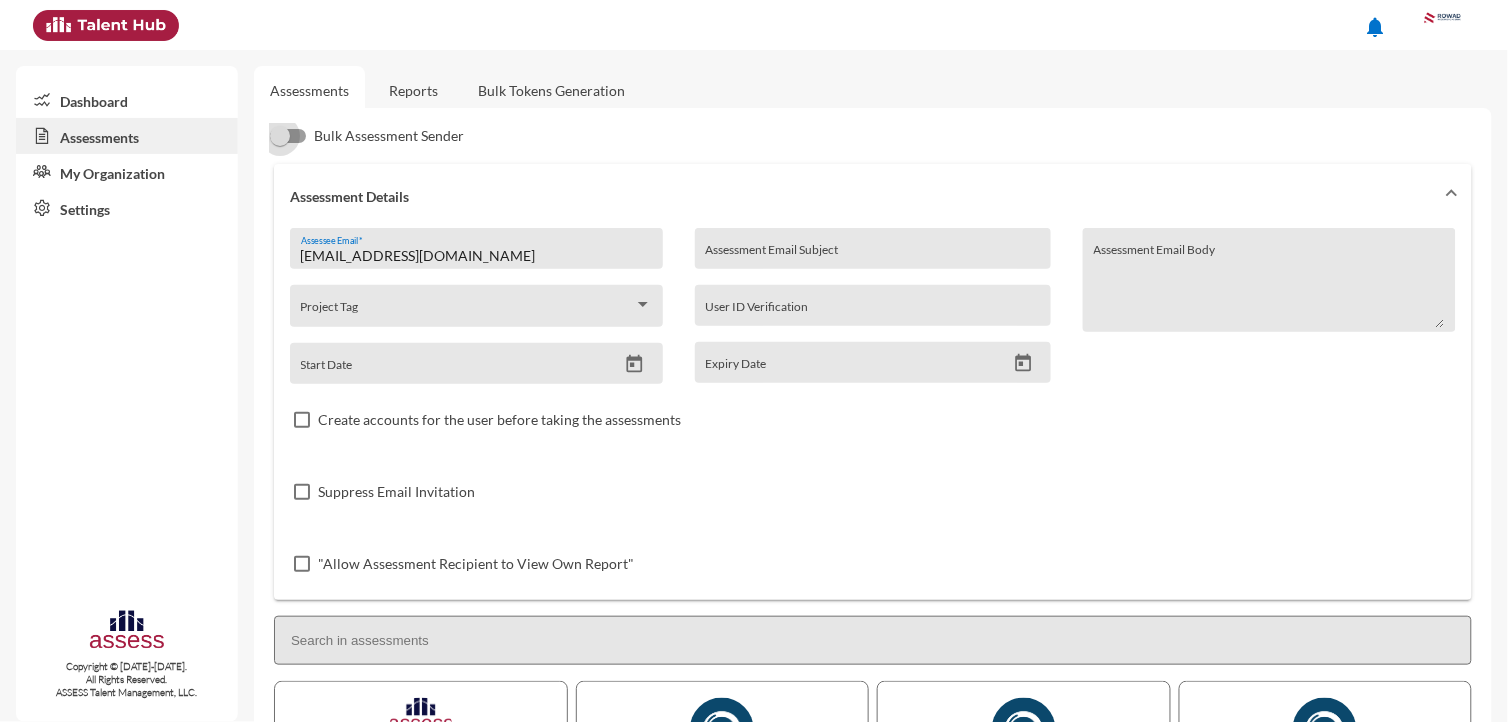 click on "Bulk Assessment Sender" at bounding box center [389, 136] 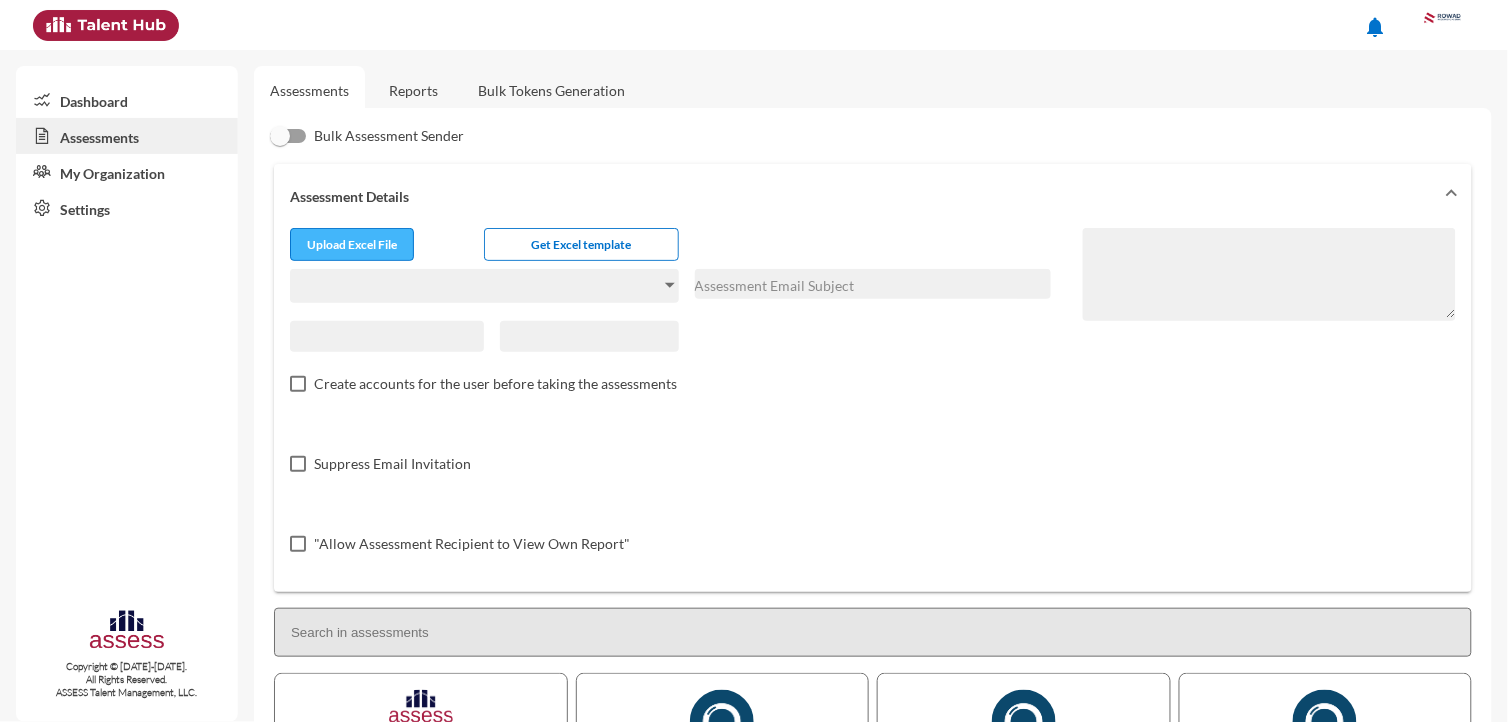 click at bounding box center [352, 247] 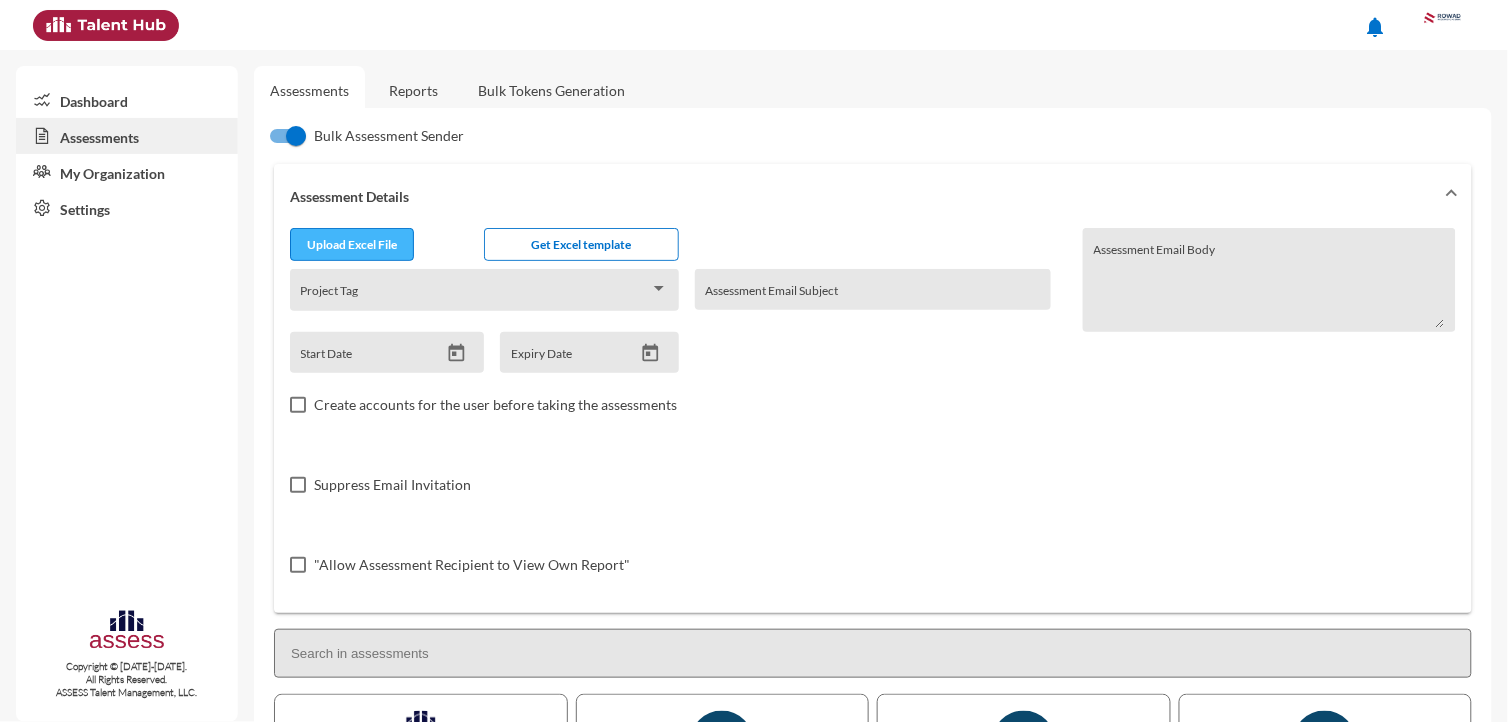 type on "C:\fakepath\excel (6).xlsx" 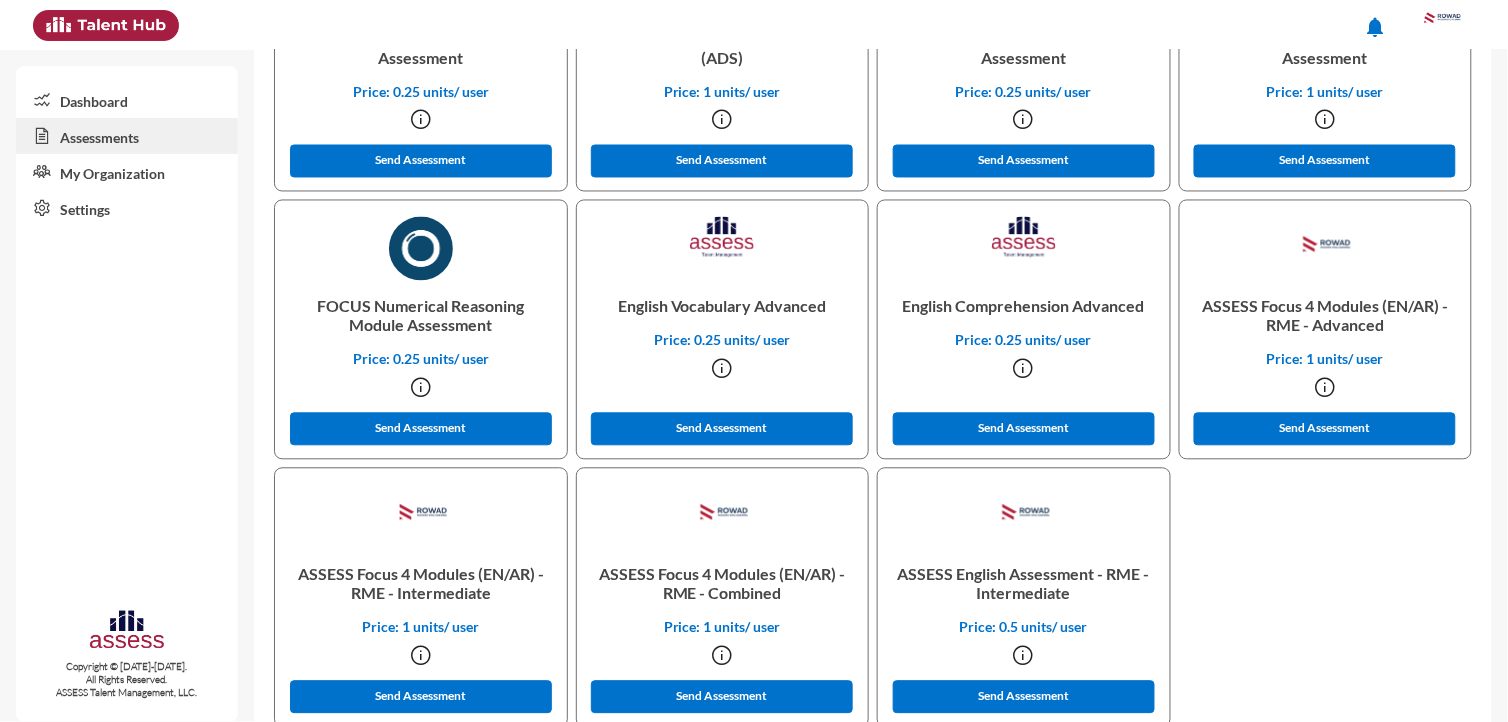 scroll, scrollTop: 823, scrollLeft: 0, axis: vertical 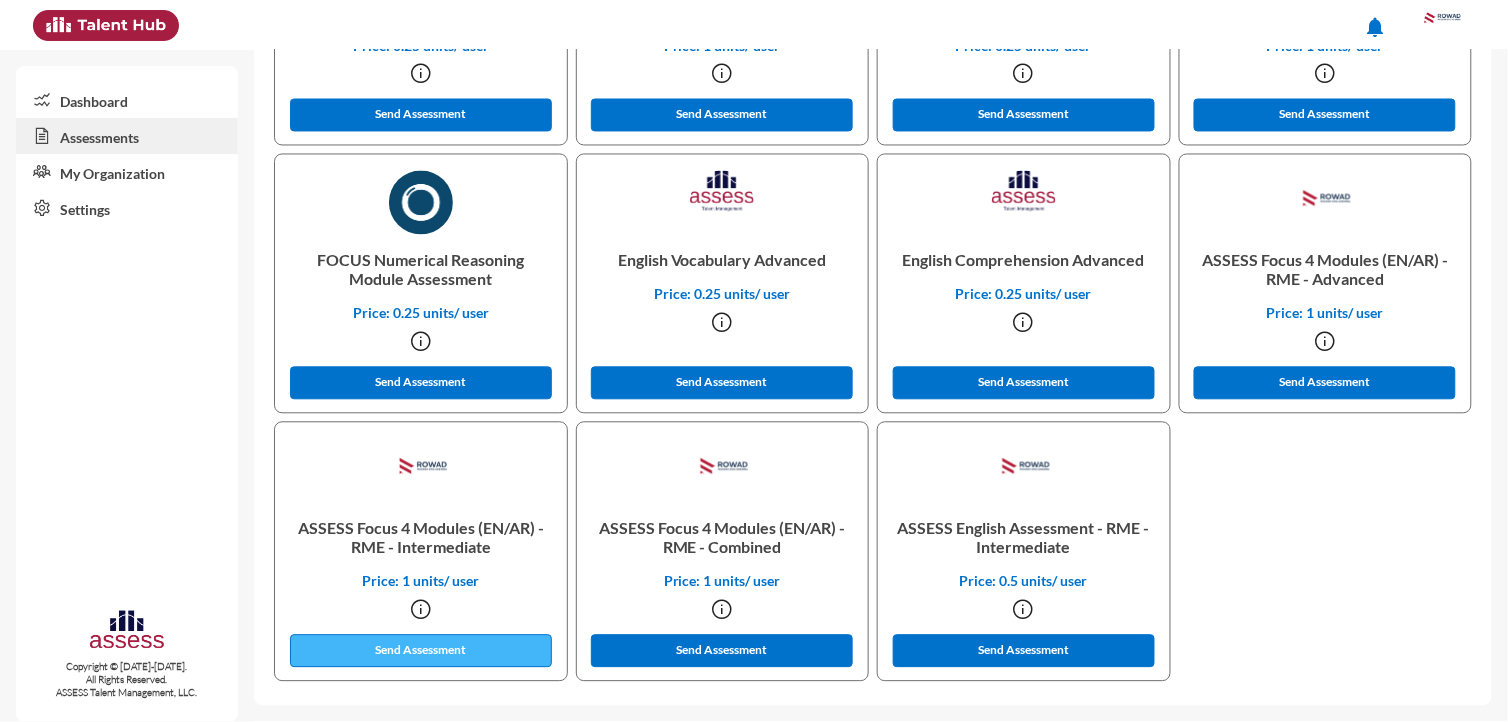 click on "Send Assessment" 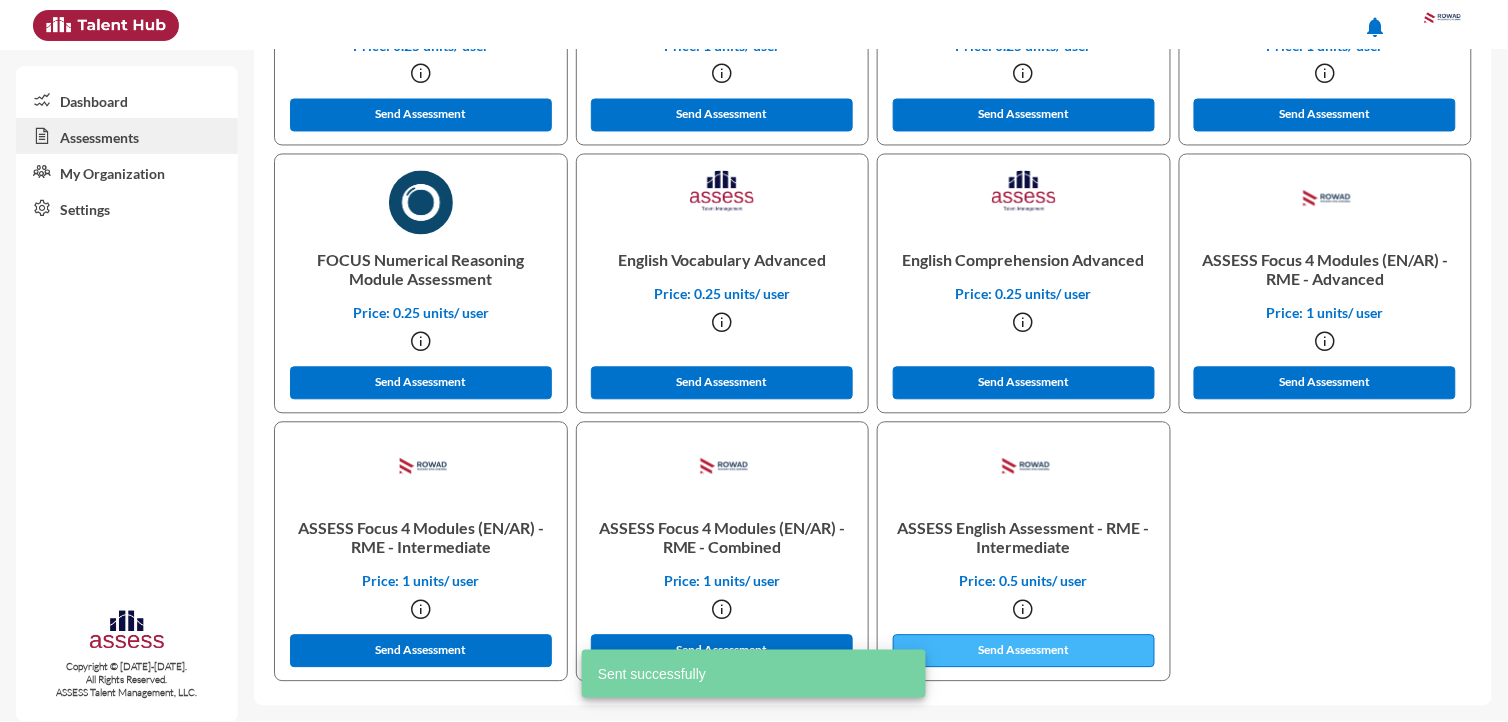 click on "Send Assessment" 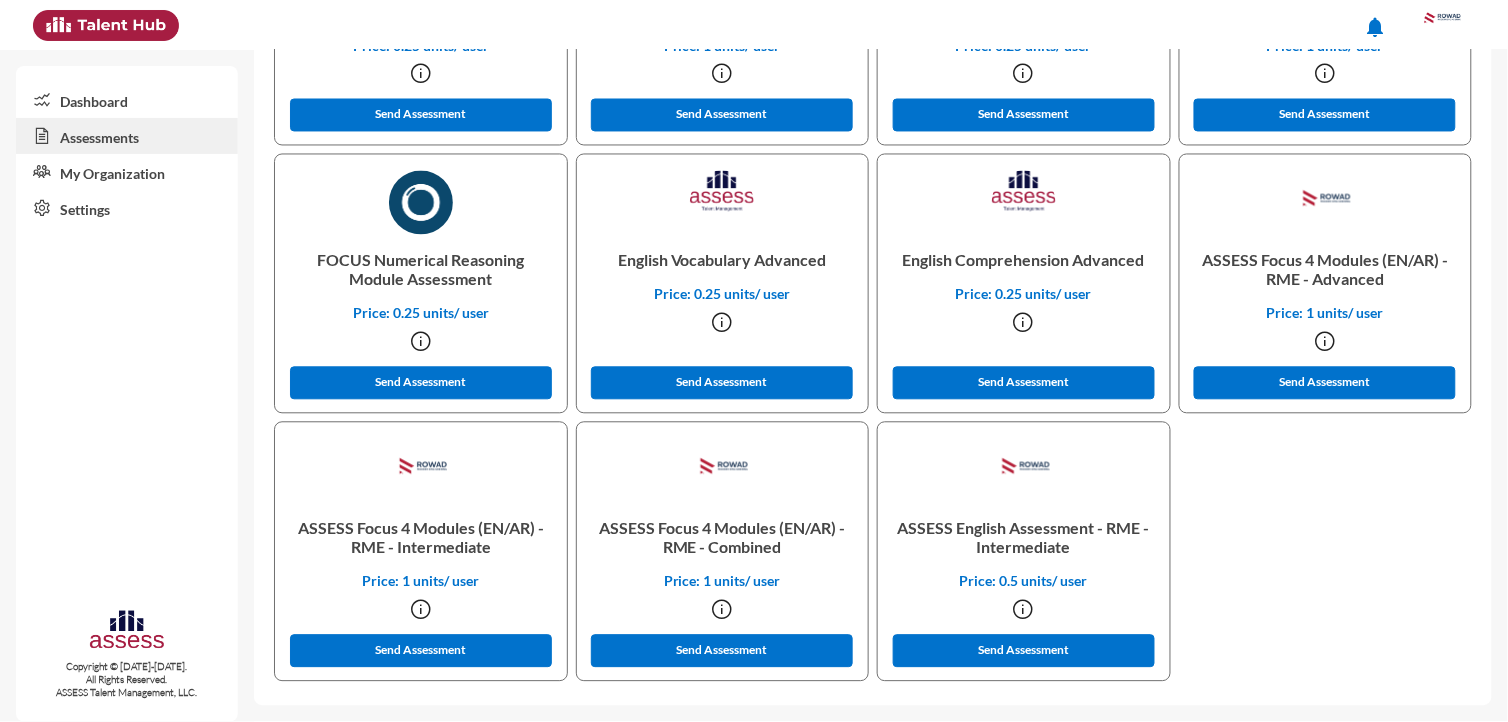 type 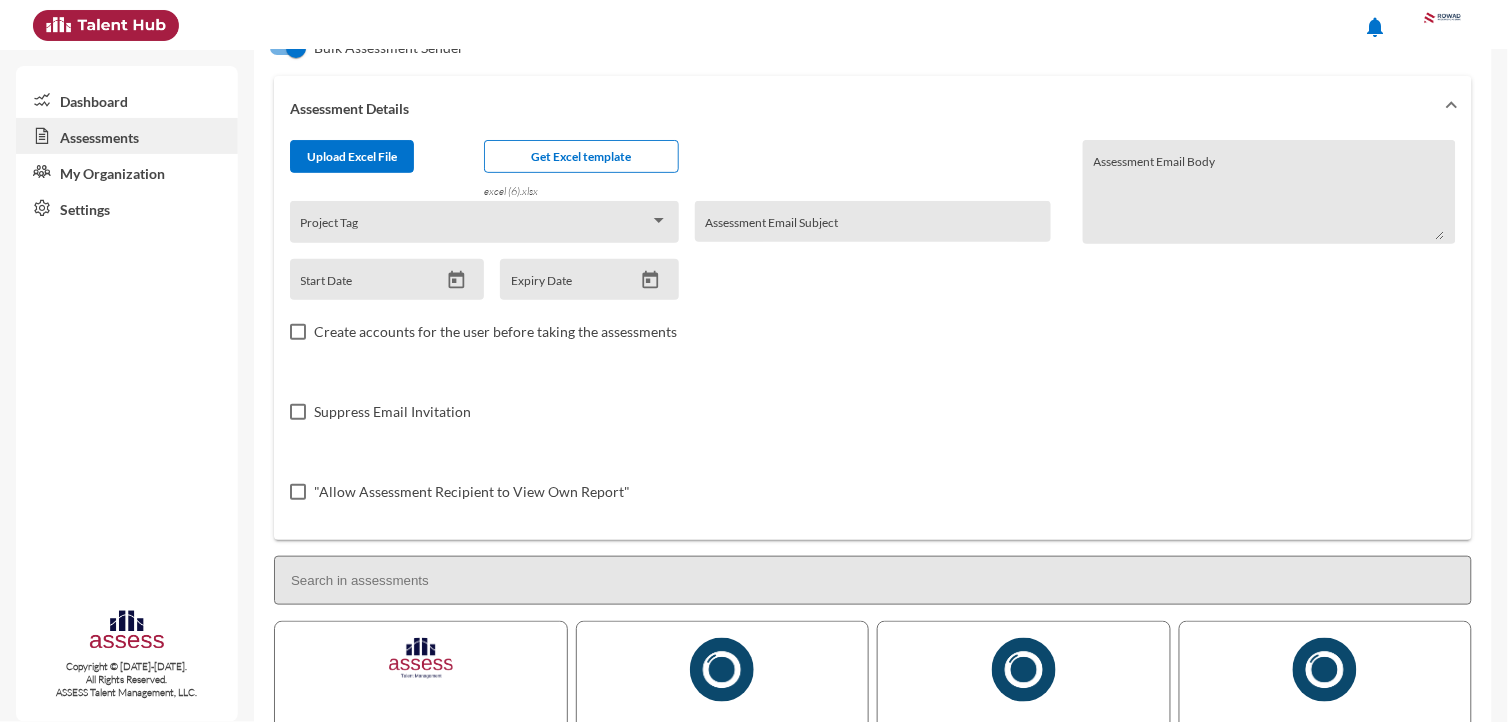 scroll, scrollTop: 0, scrollLeft: 0, axis: both 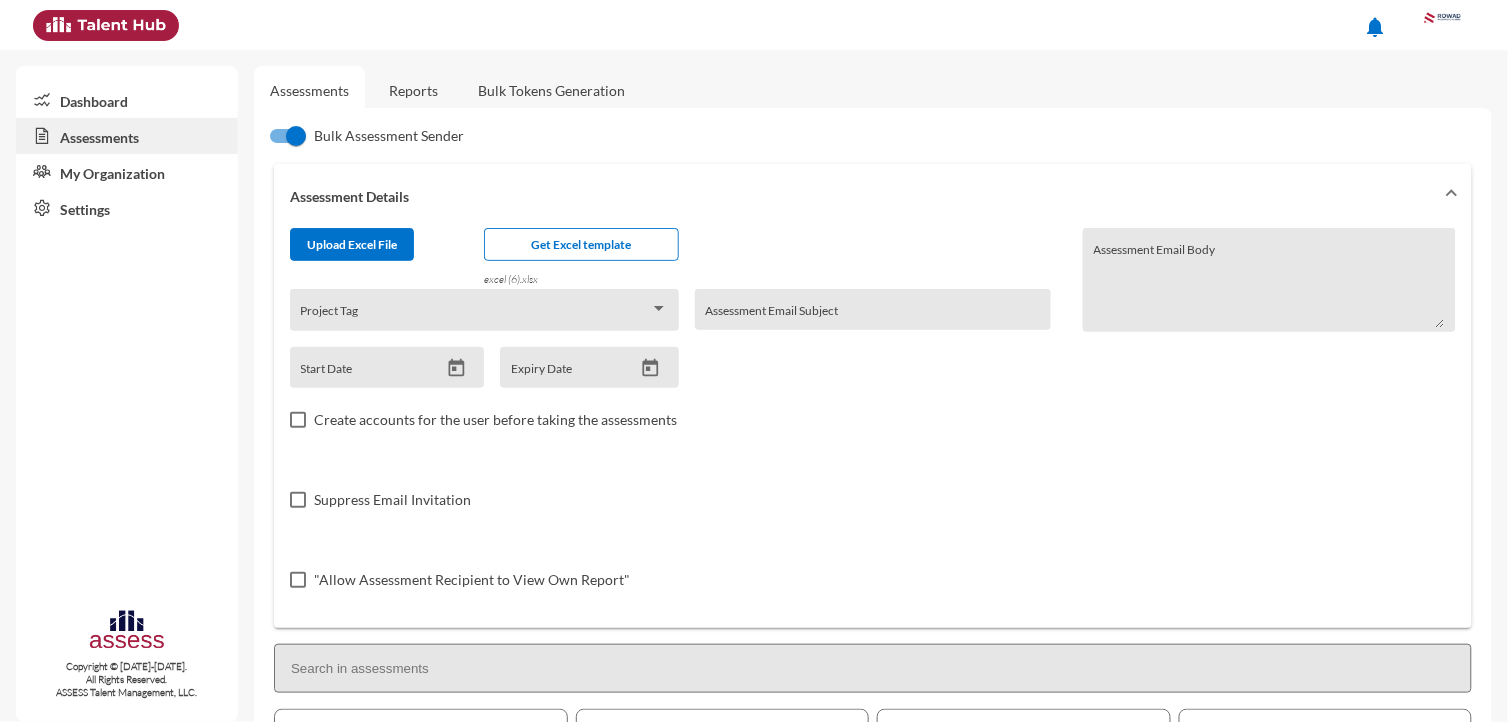 click on "Reports" 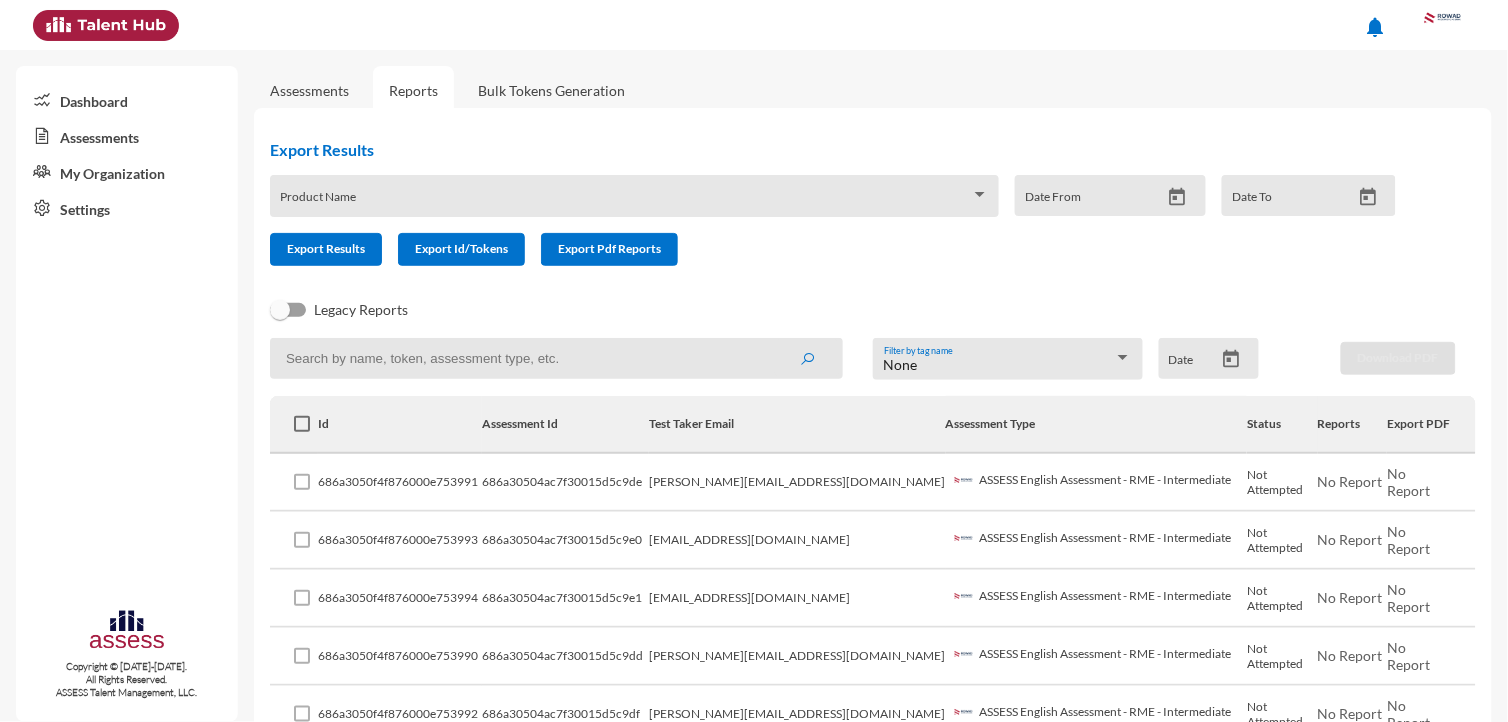 click on "Reports" 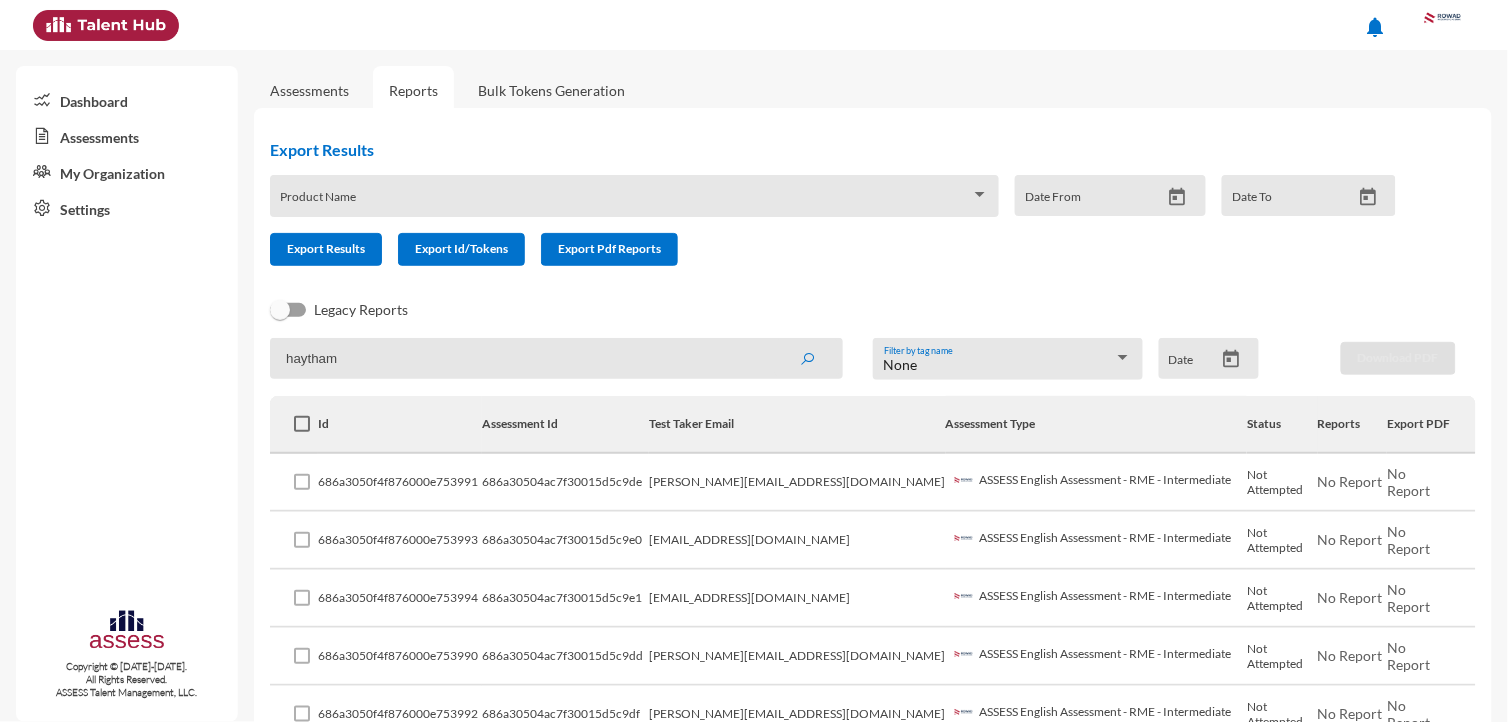 click 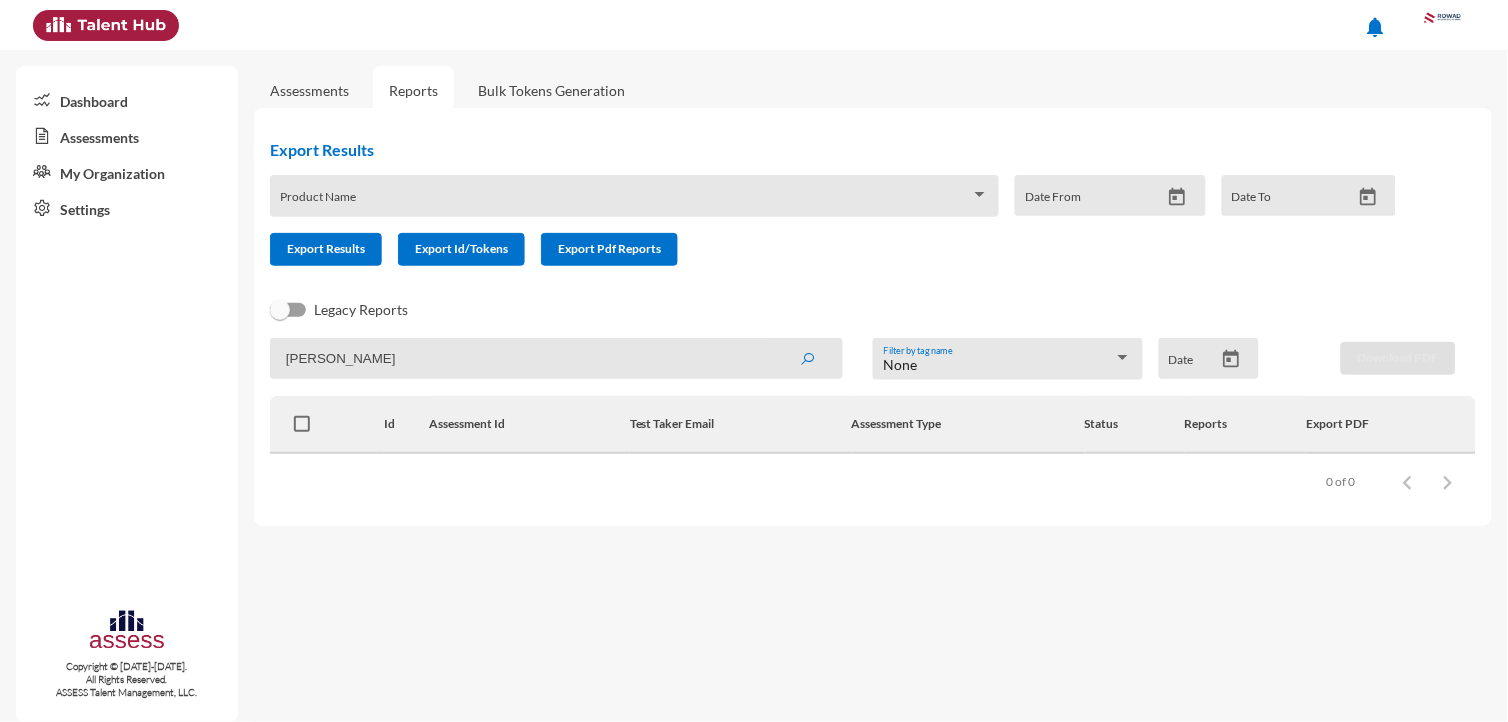click 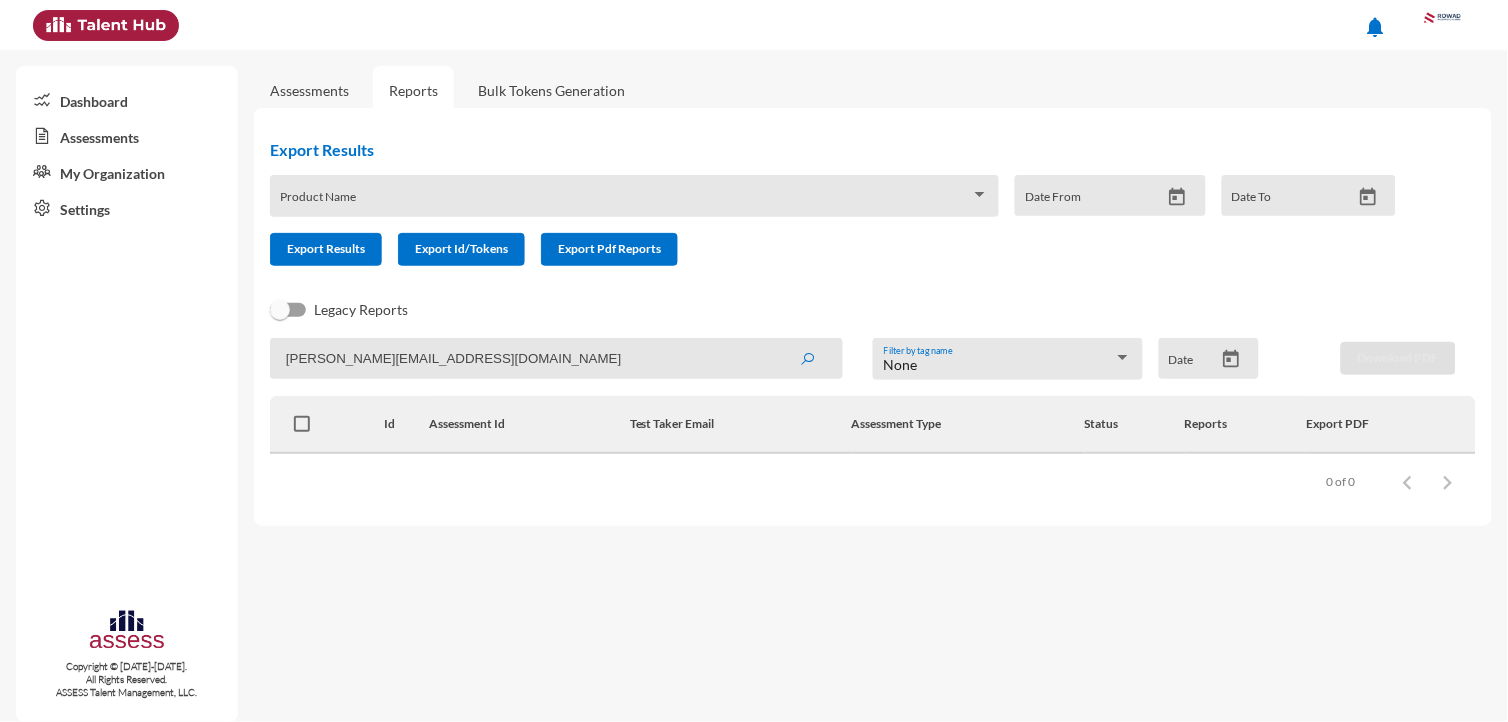 click 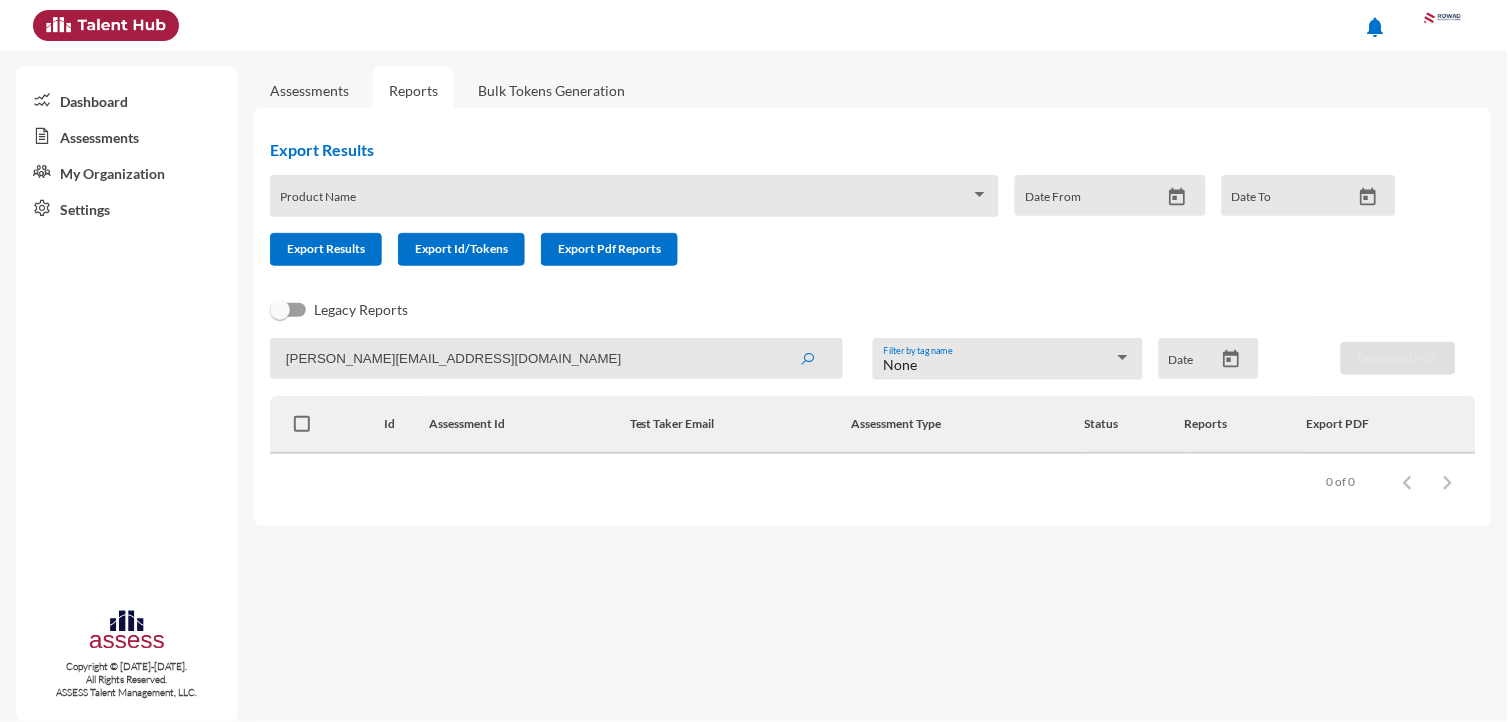 click on "haitham.said@rowad-rme.com" 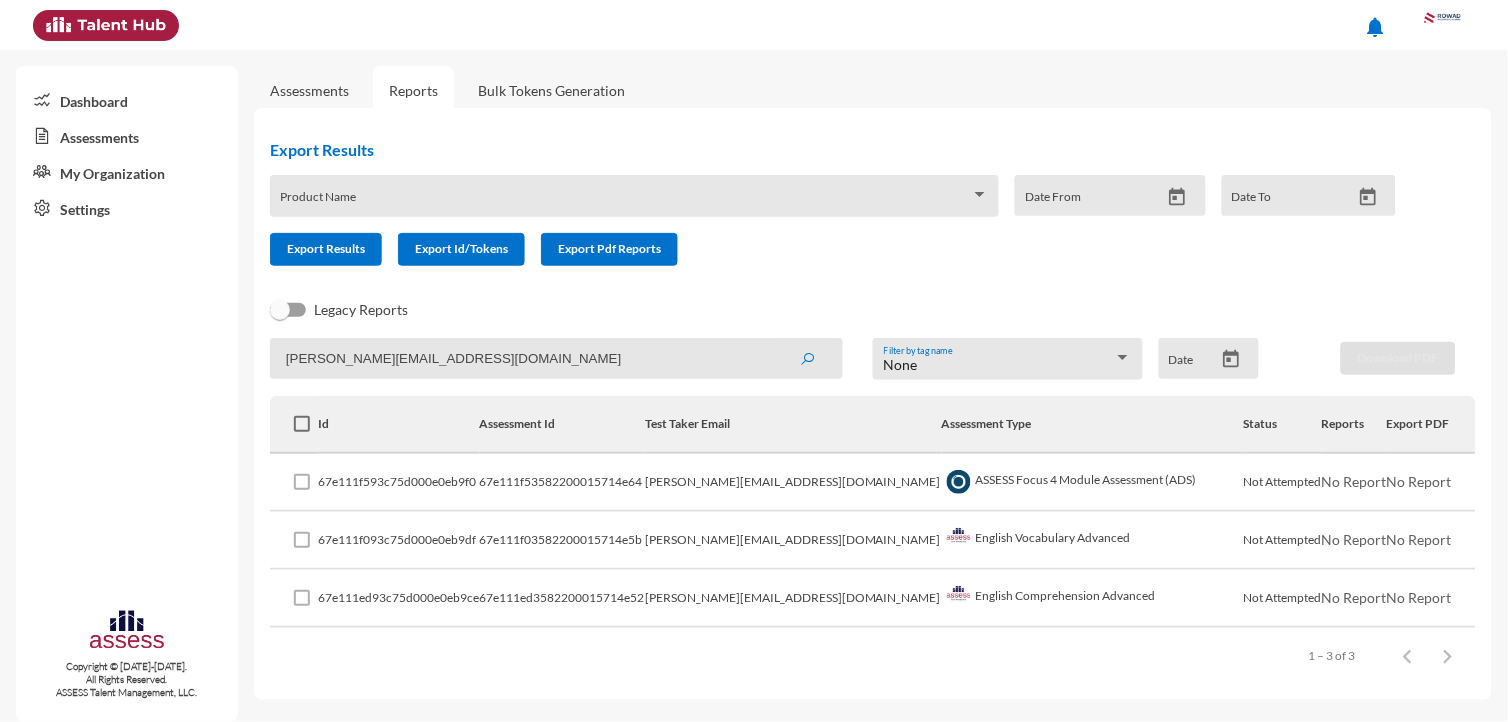 paste on "khairy101101@gmail" 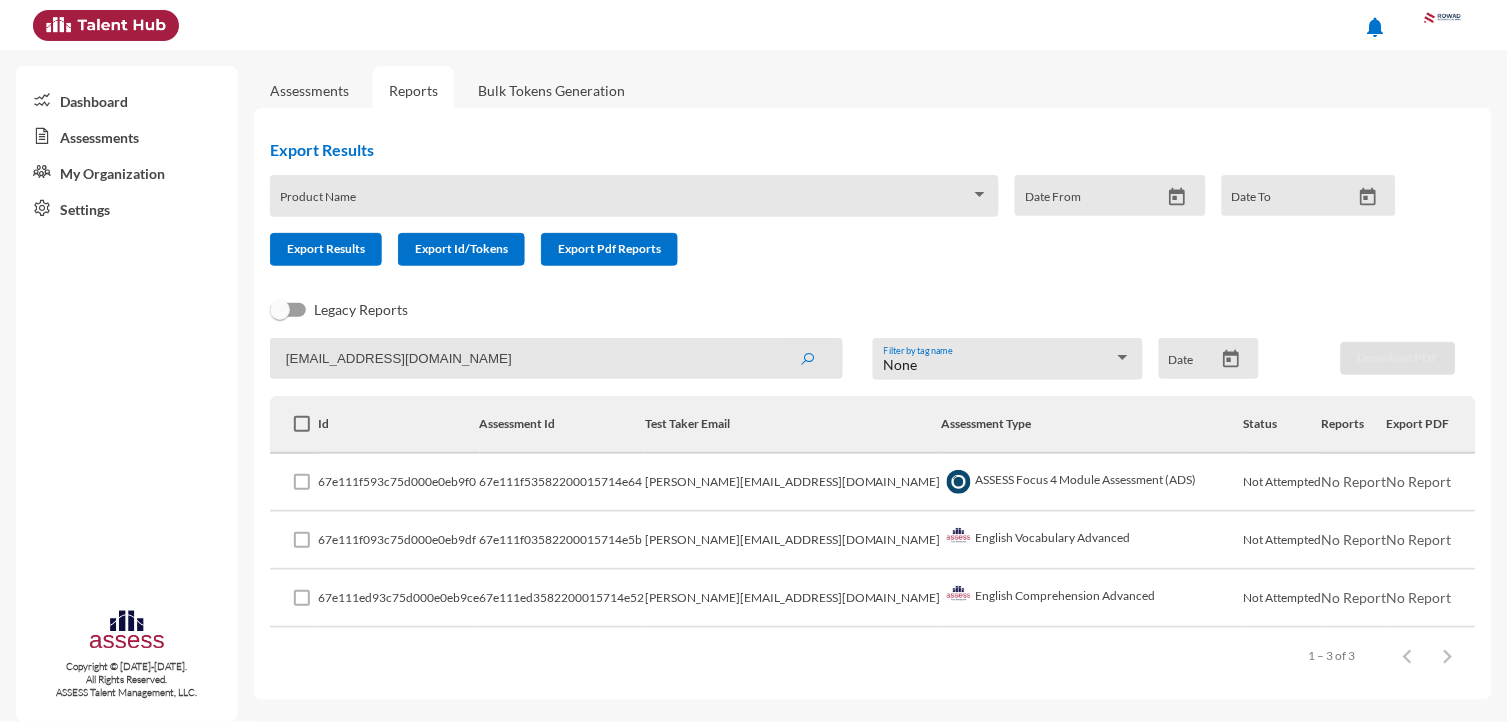 click 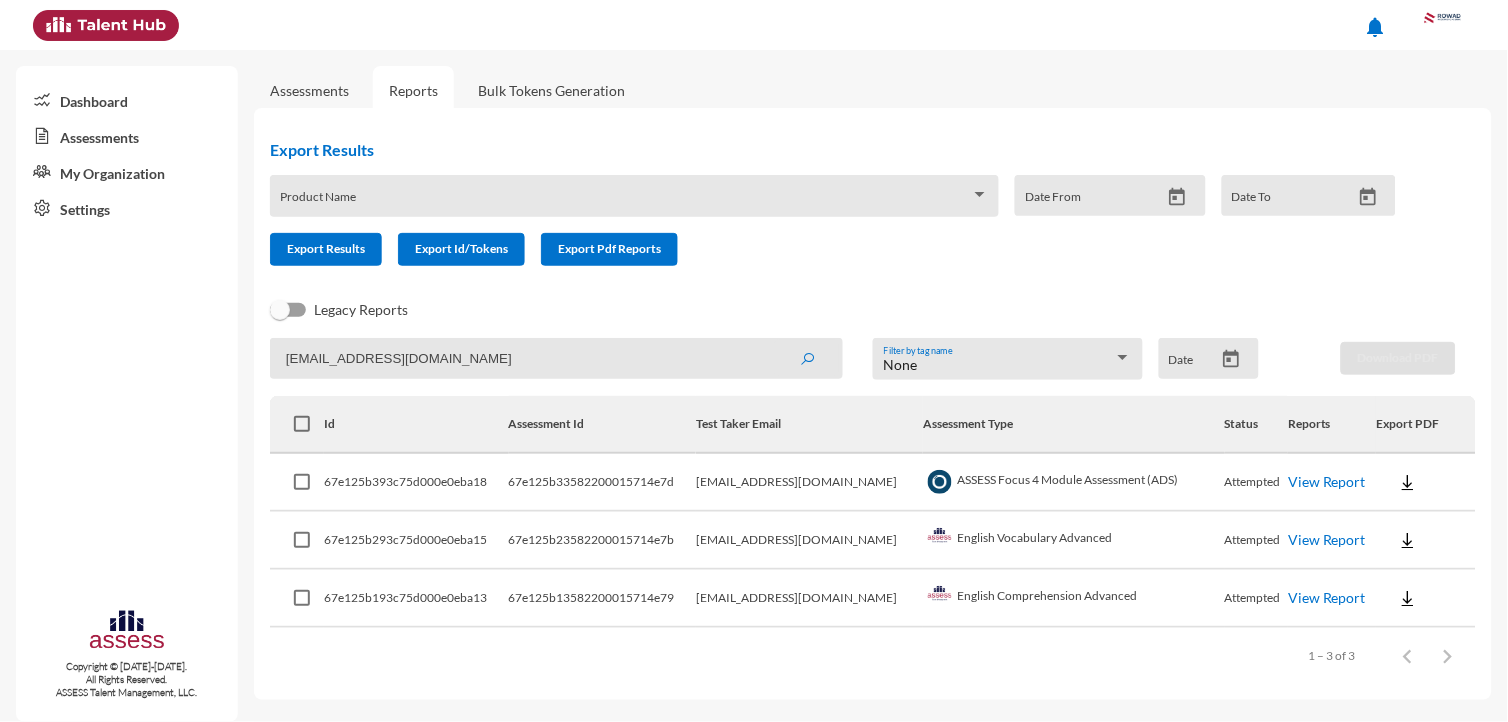 click on "View Report" 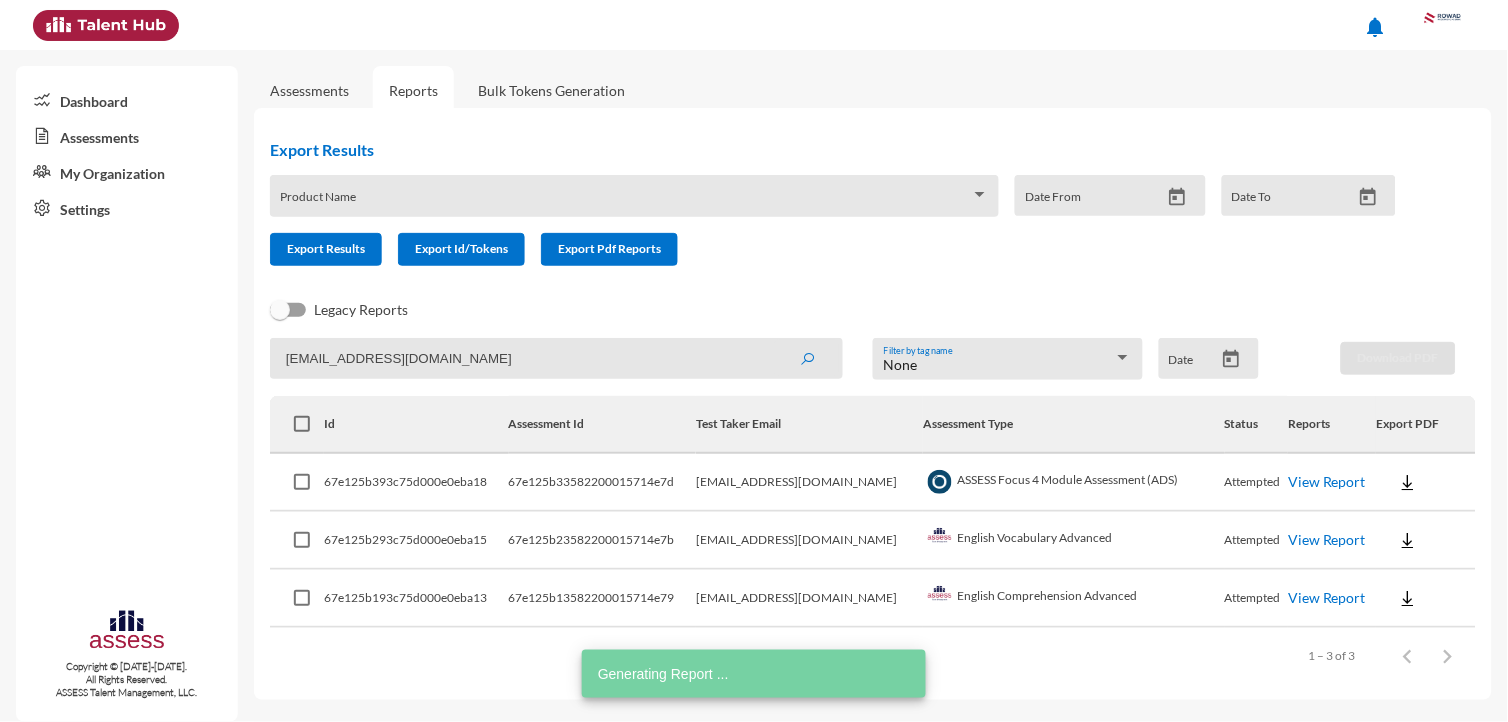 click on "View Report" 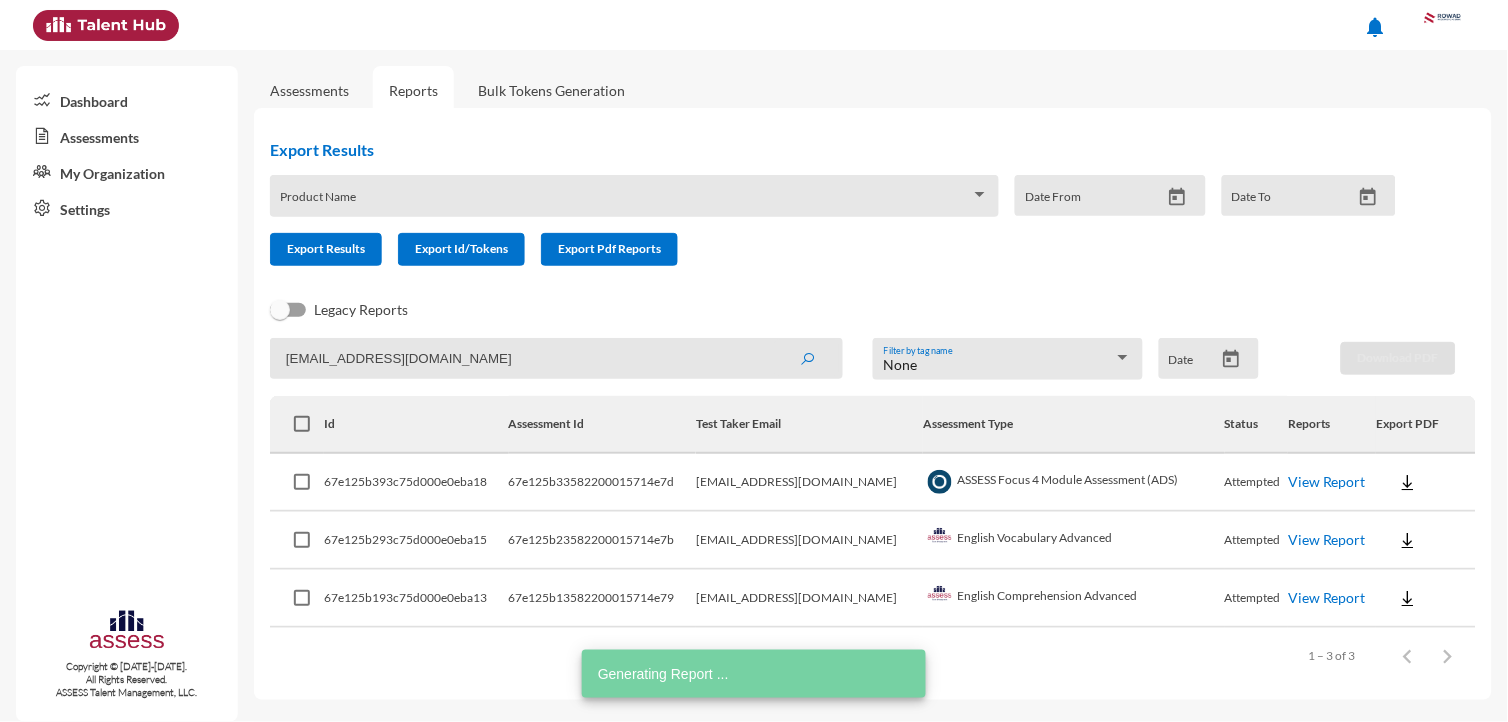 click on "mohamedkhairy101101@gmail.com" 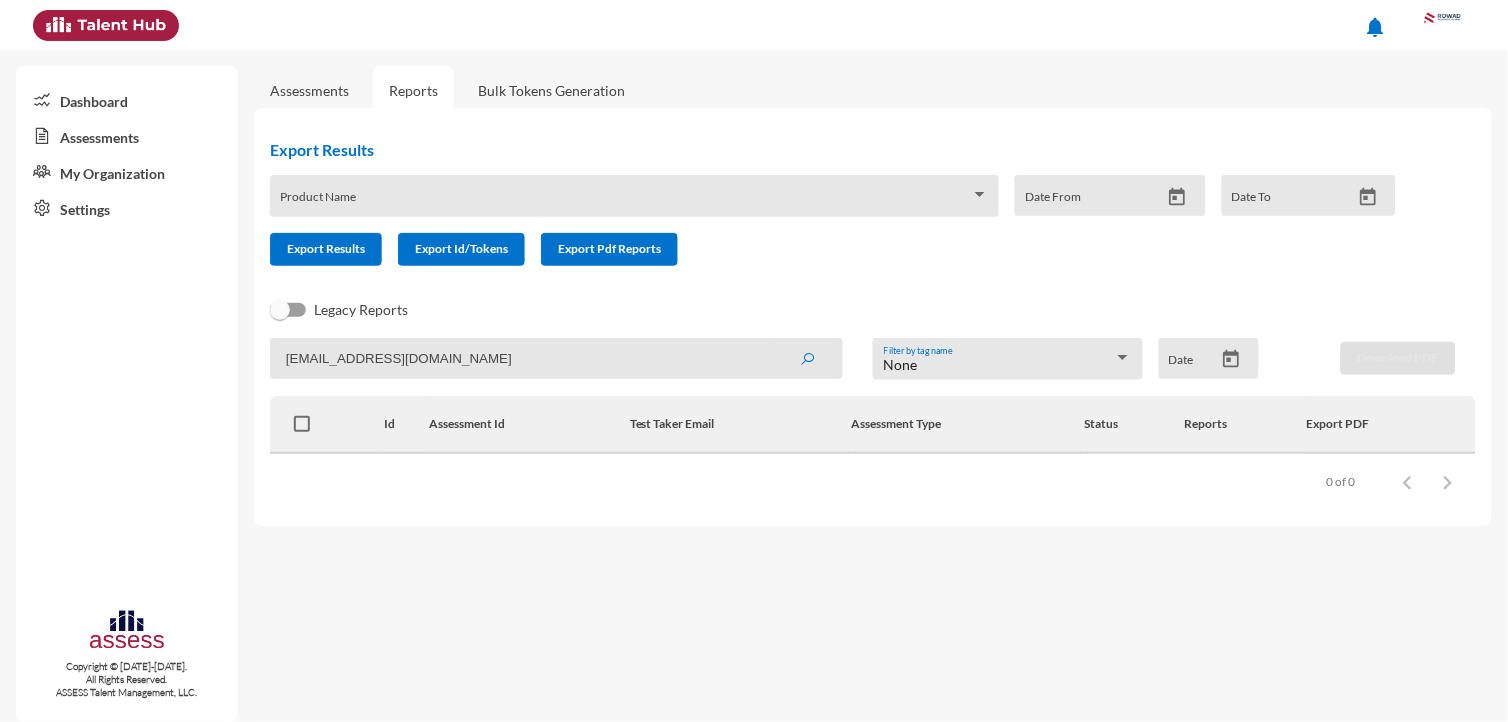 paste on ".saeed@gmail" 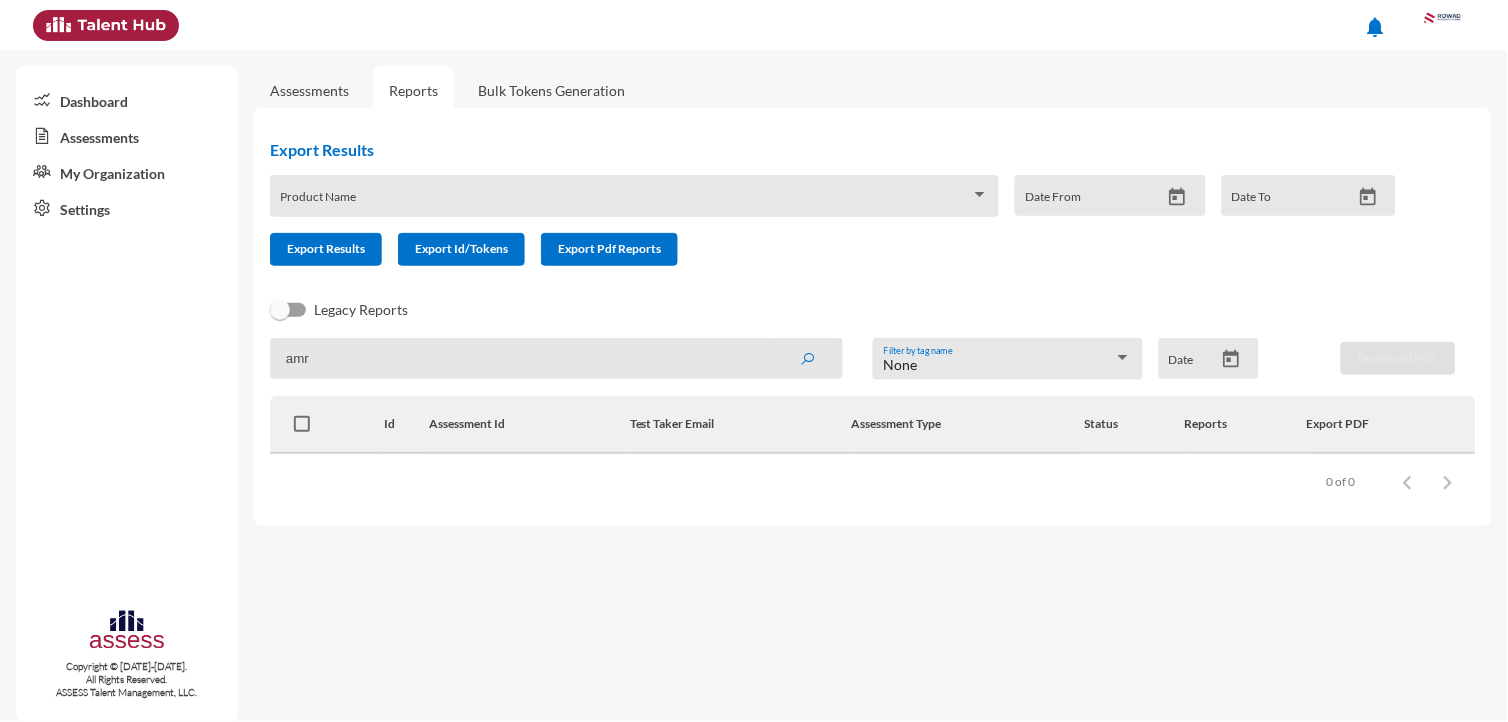 click 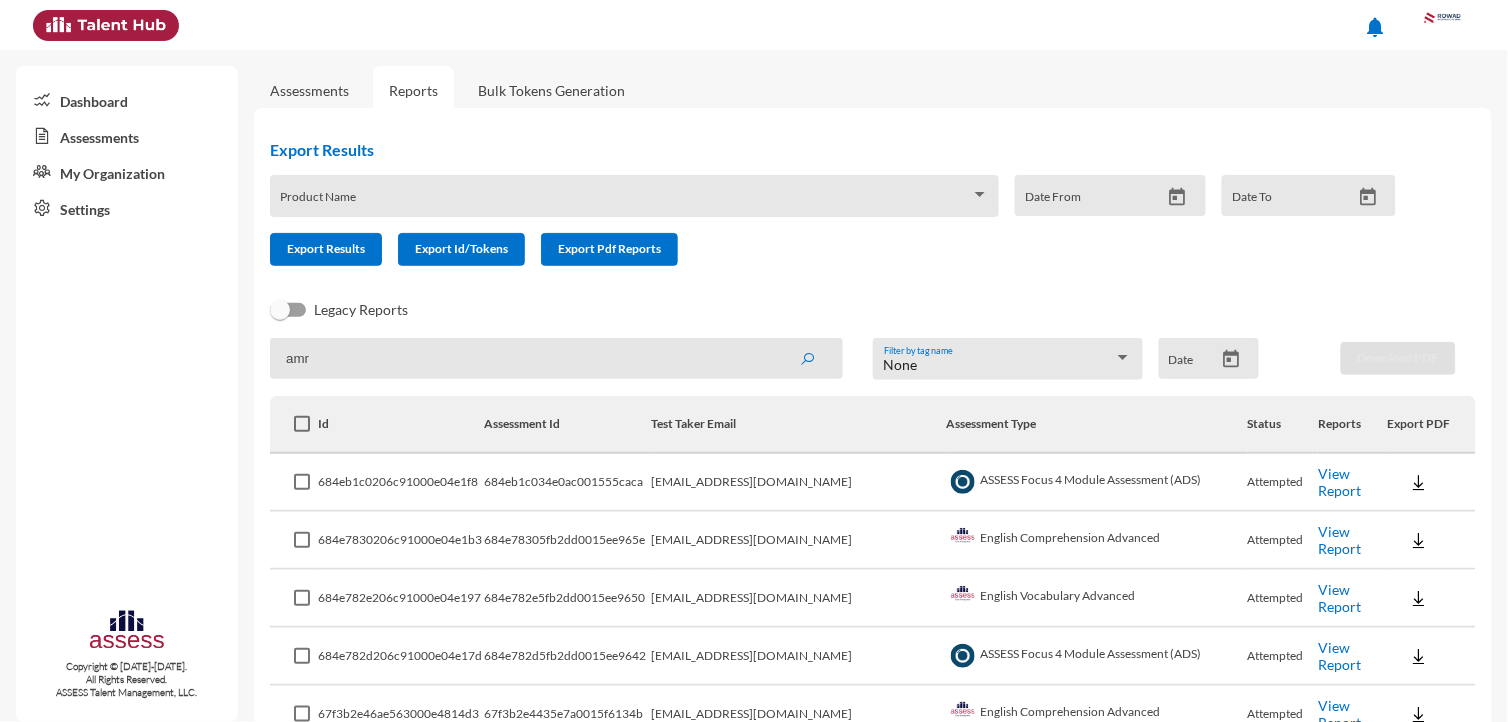 click on "amr" 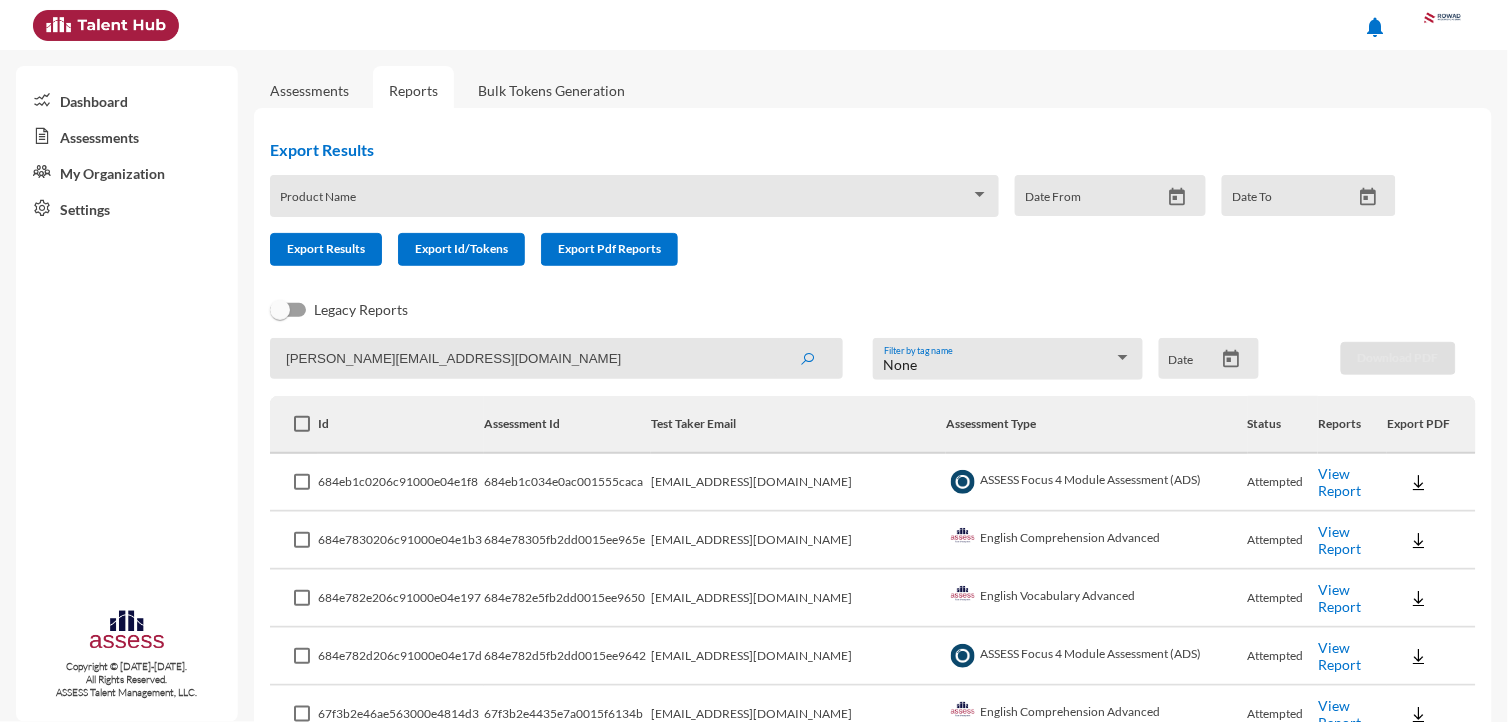 click 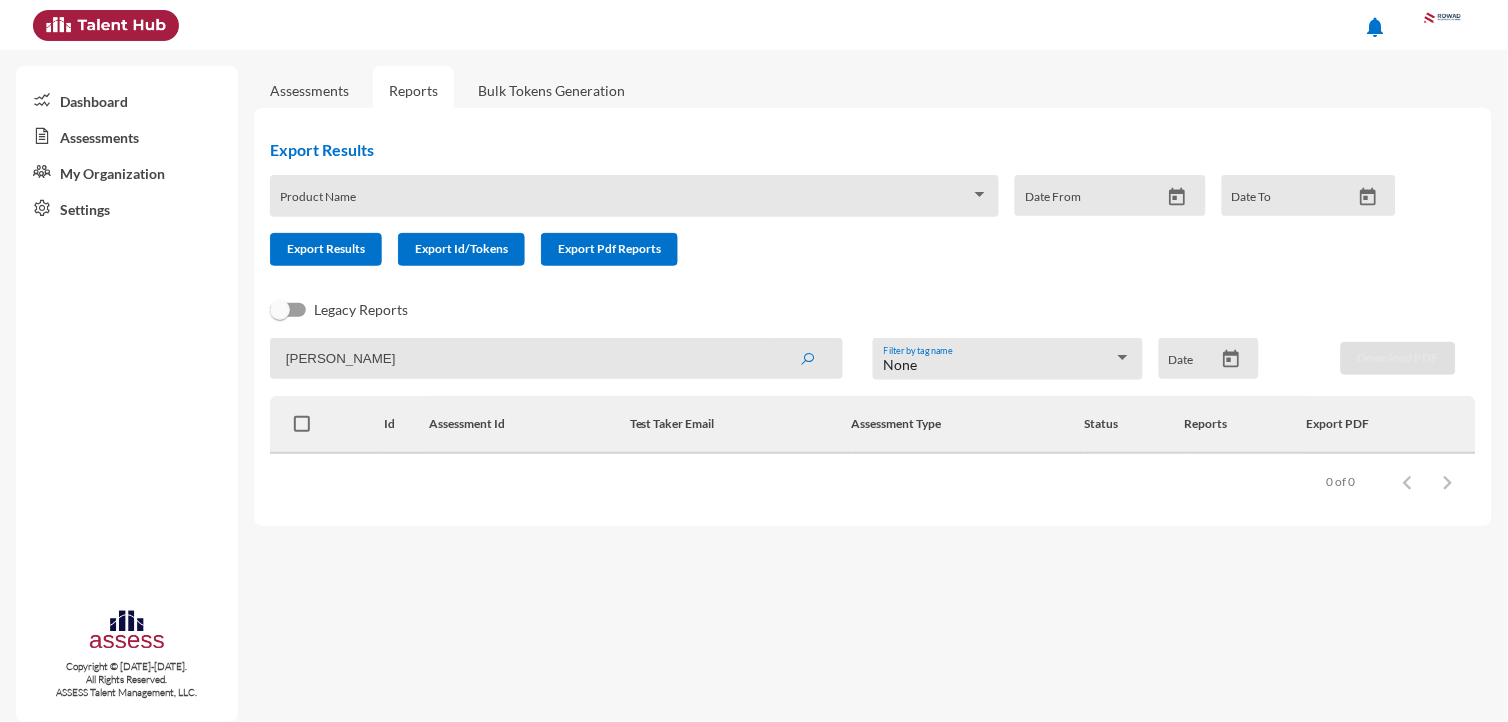 click 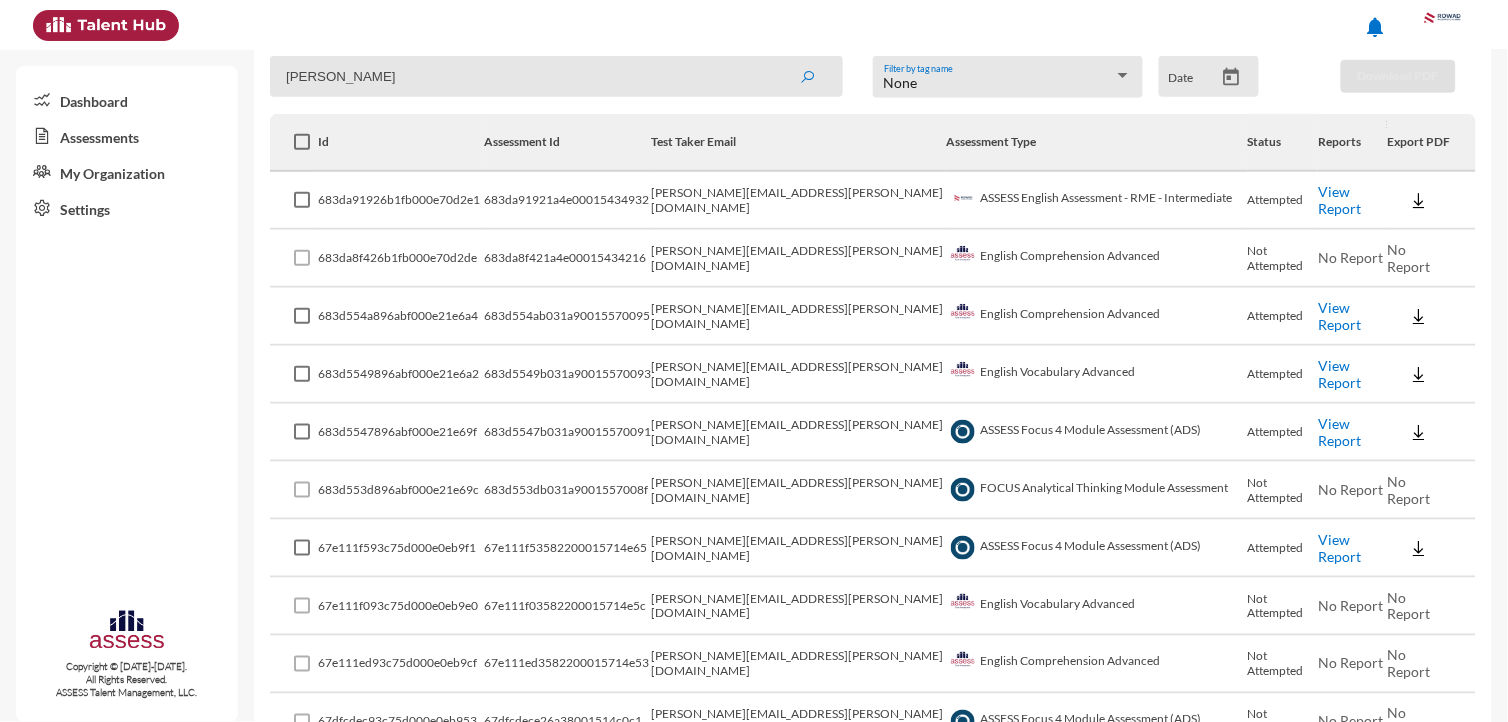 scroll, scrollTop: 333, scrollLeft: 0, axis: vertical 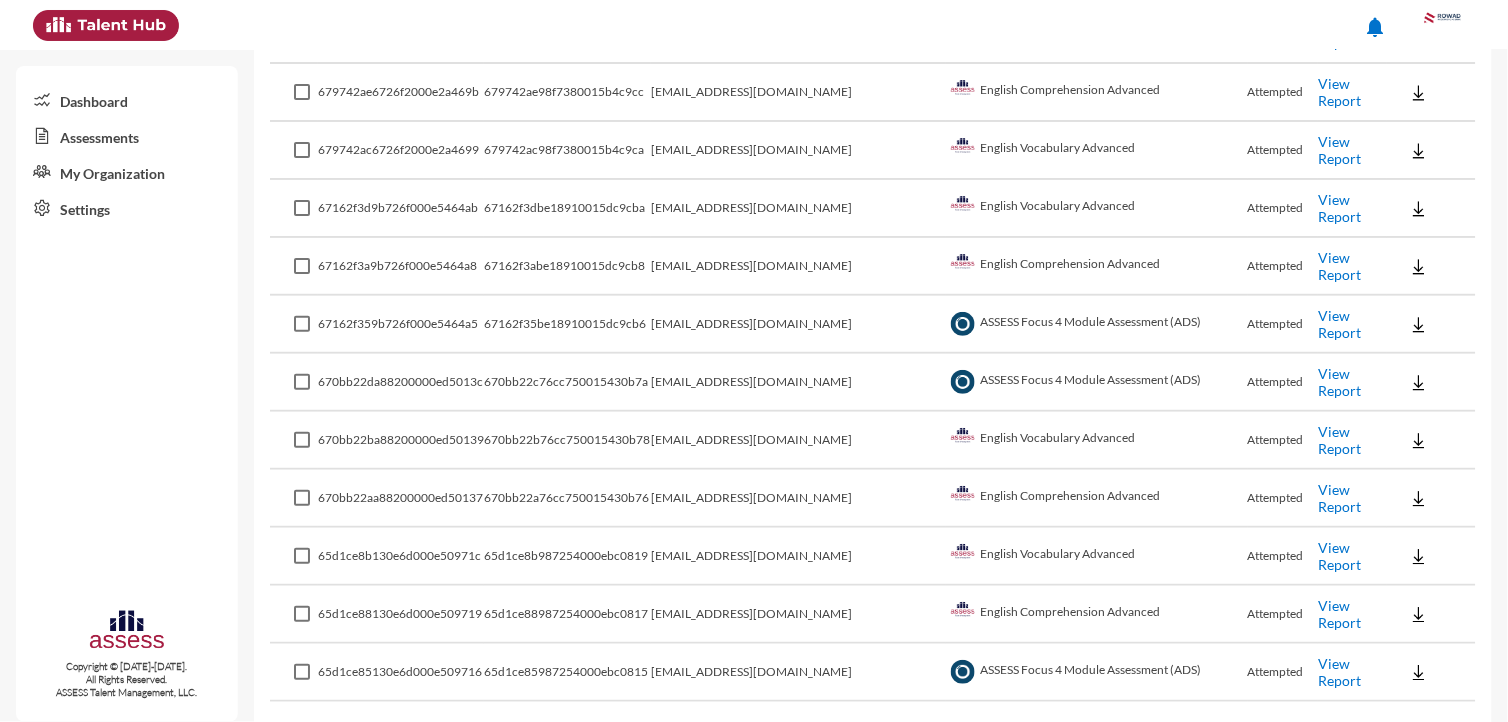 click on "View Report" 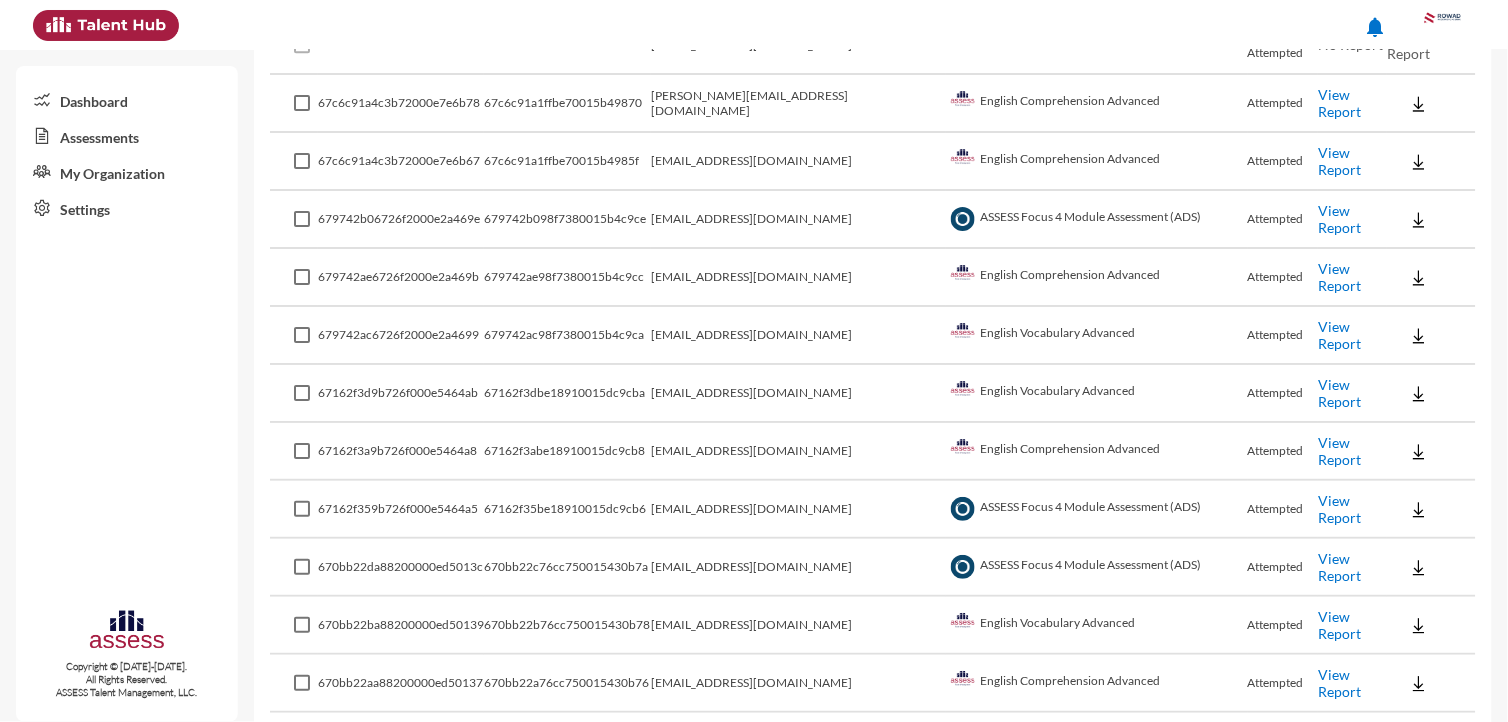 scroll, scrollTop: 1478, scrollLeft: 0, axis: vertical 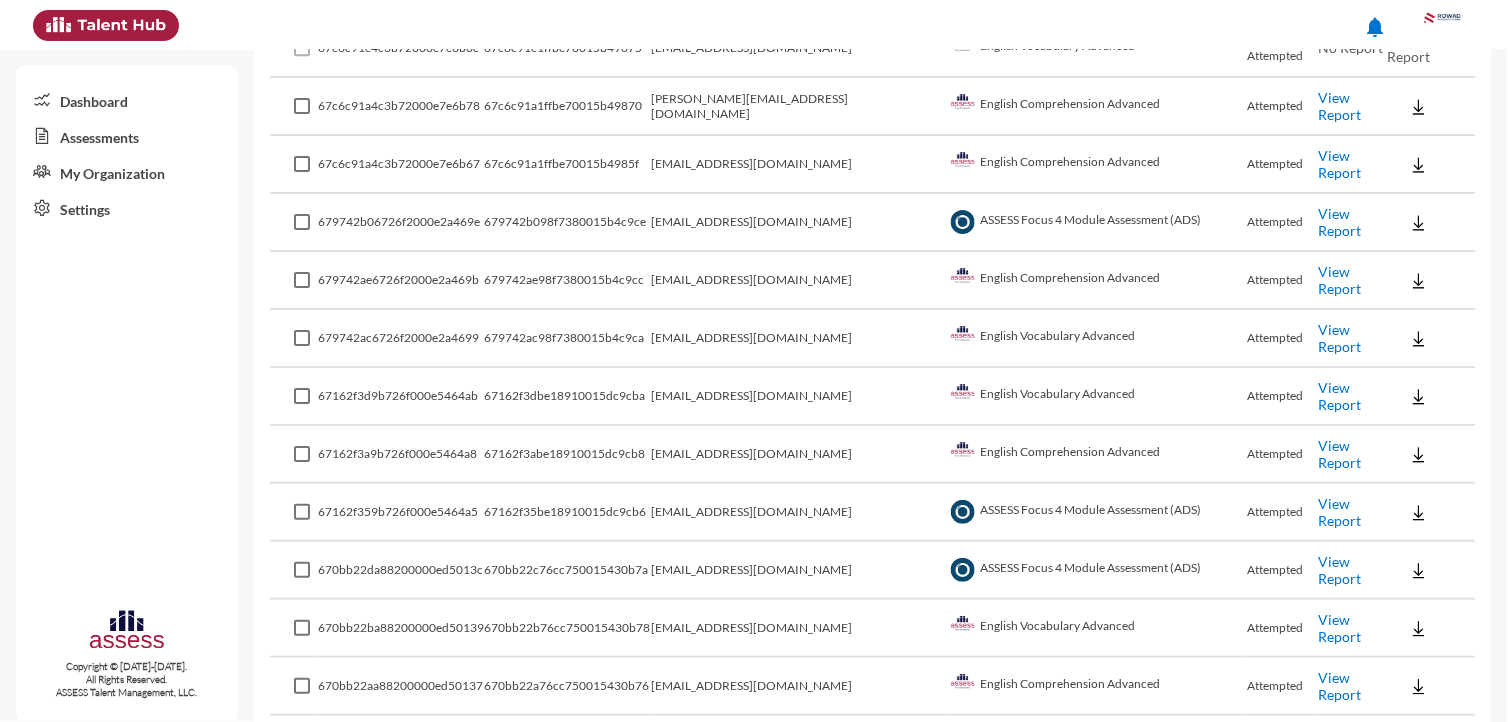 click on "View Report" 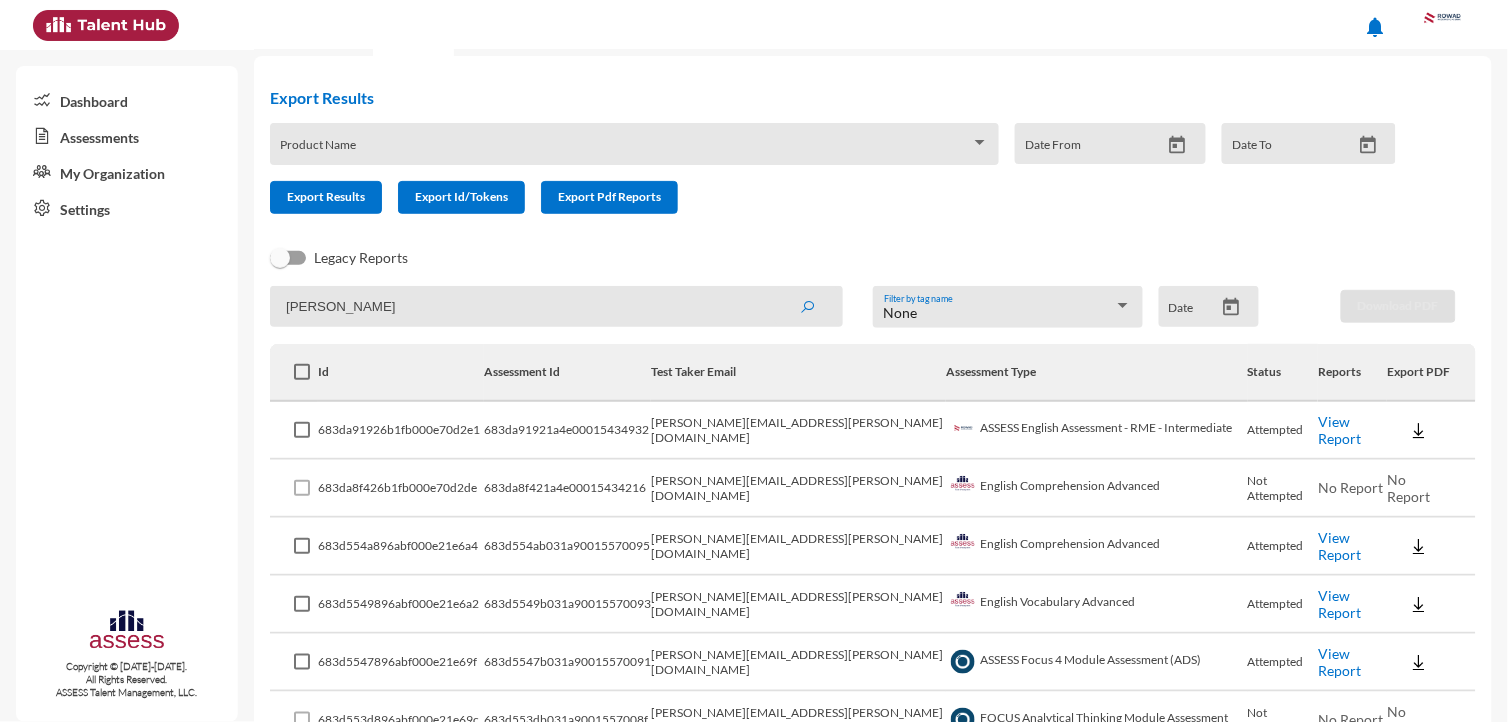 scroll, scrollTop: 0, scrollLeft: 0, axis: both 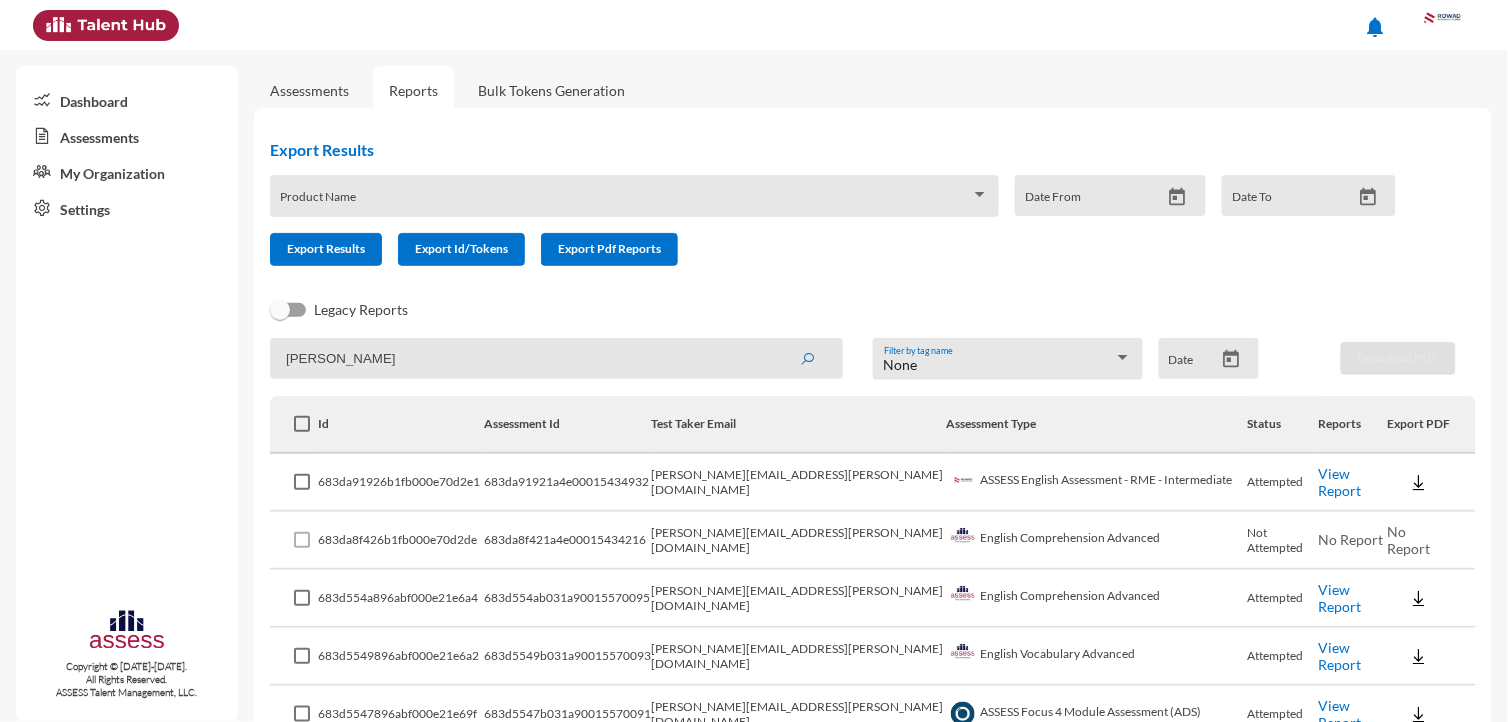 click on "ehab" 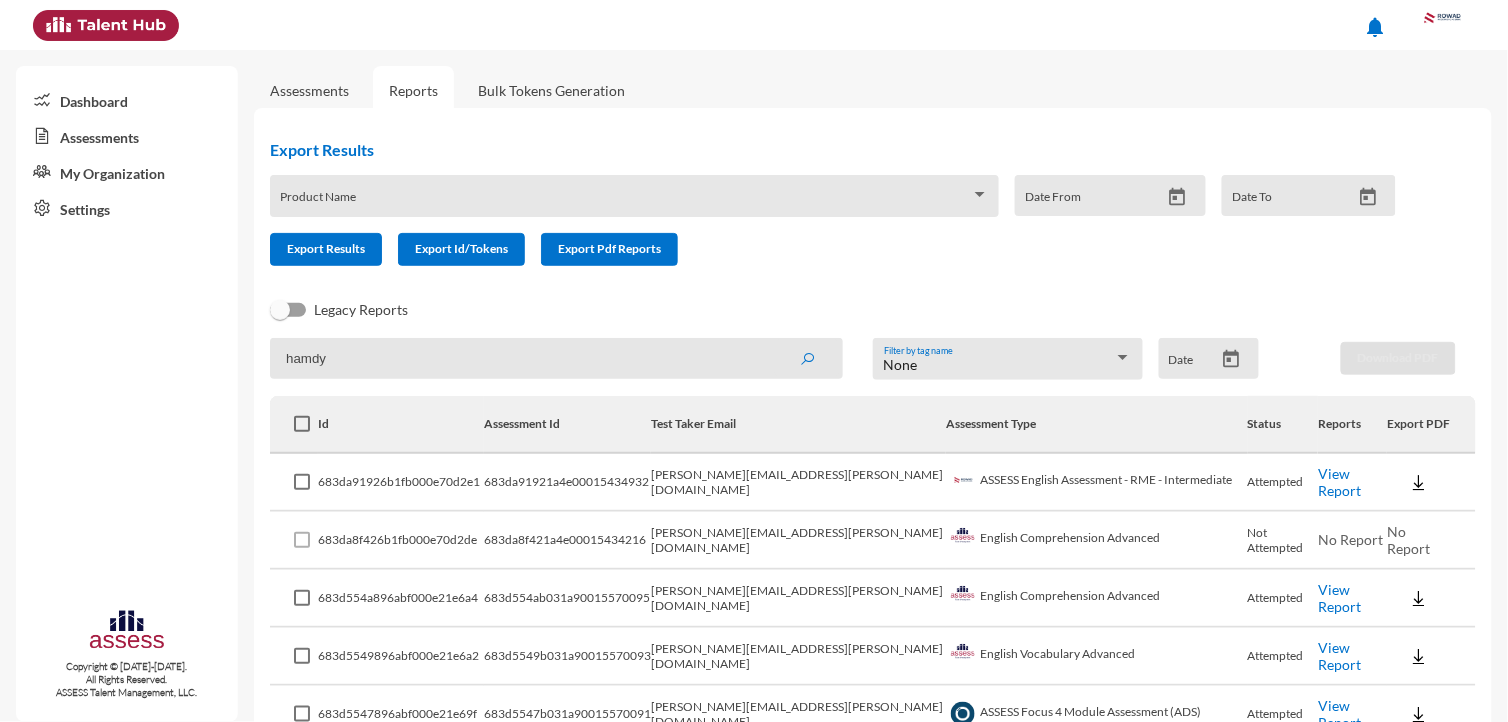 click 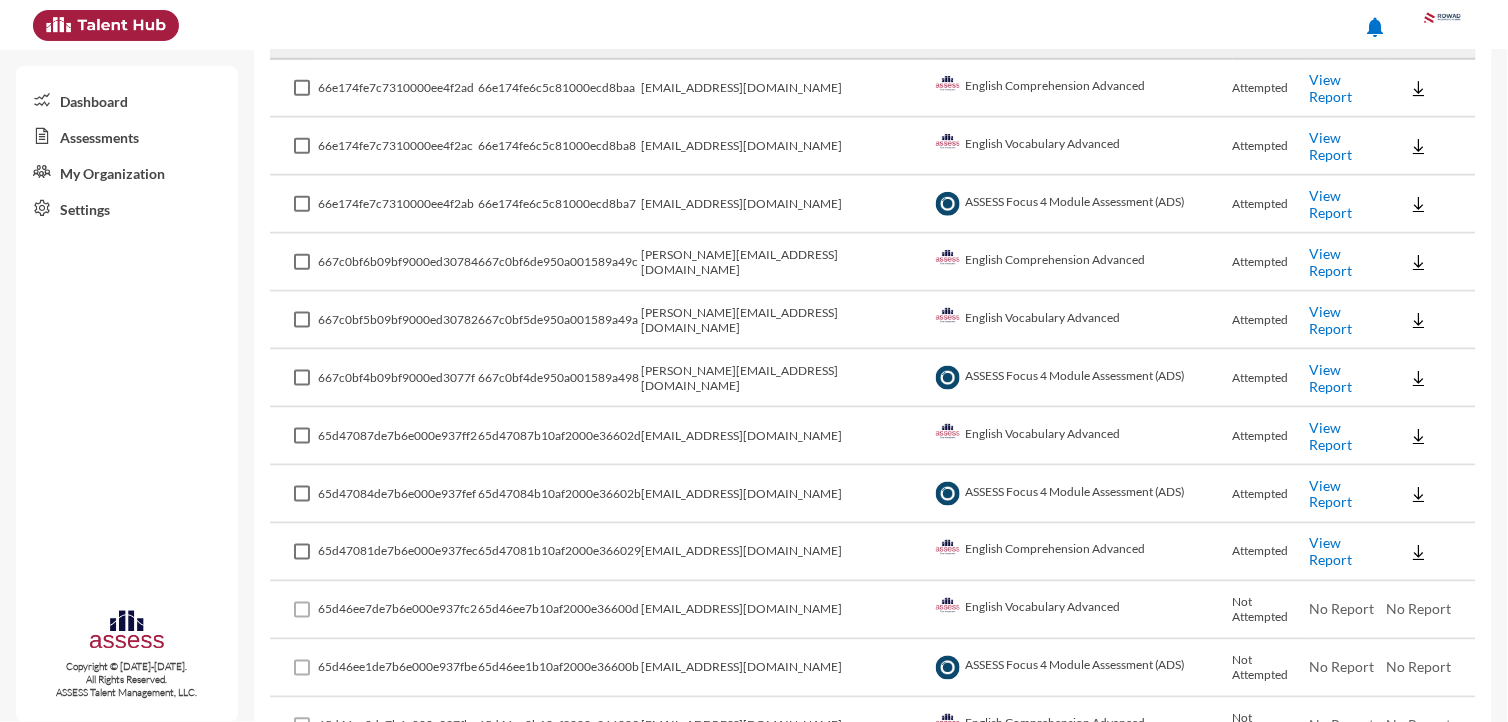 scroll, scrollTop: 444, scrollLeft: 0, axis: vertical 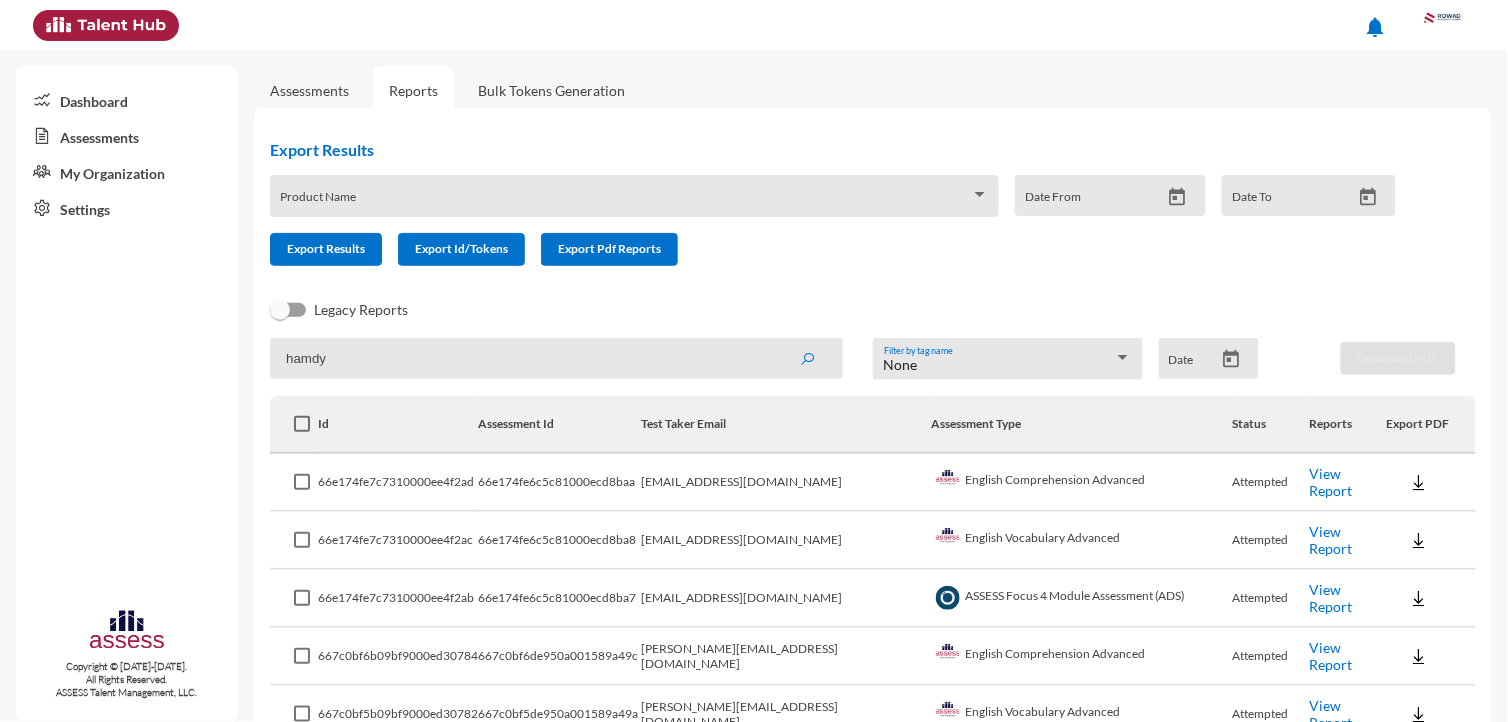 click on "hamdy" 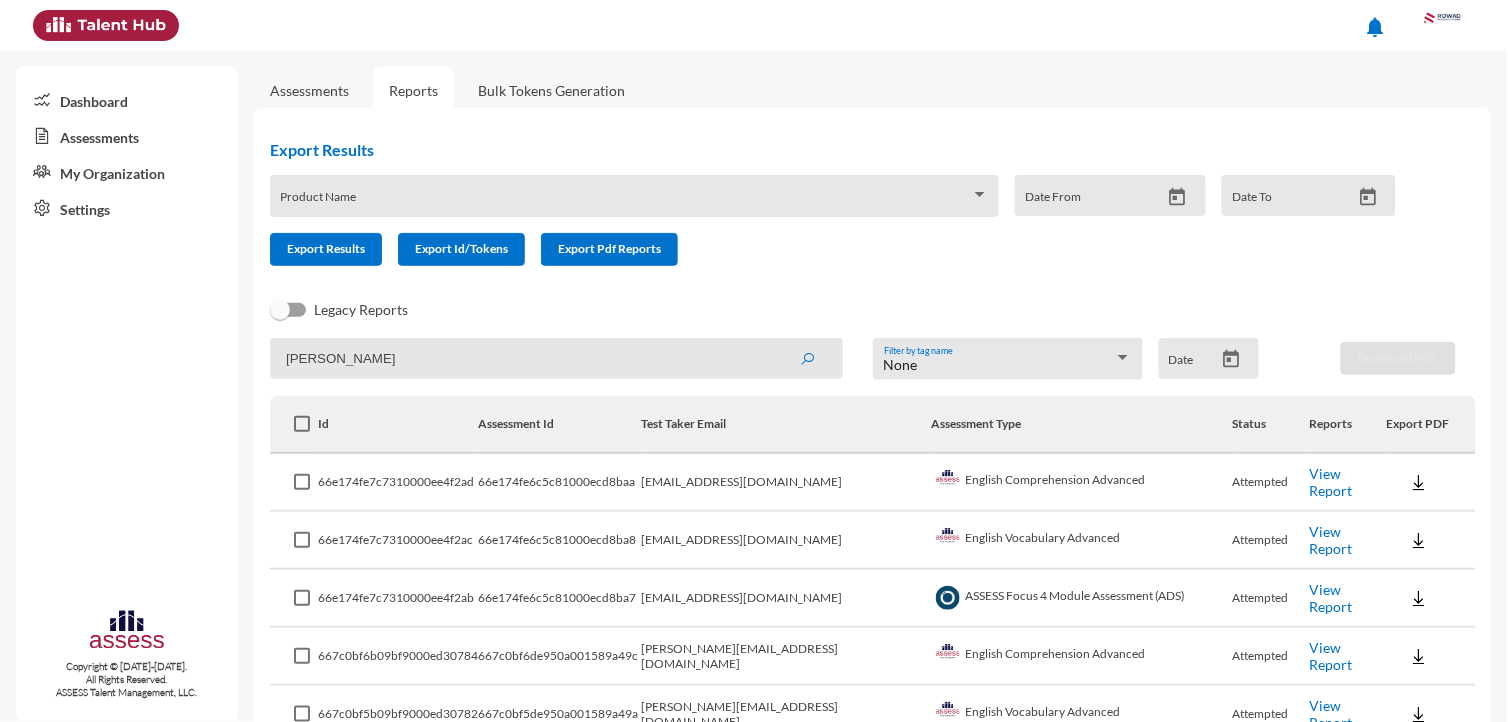 type on "ahmed" 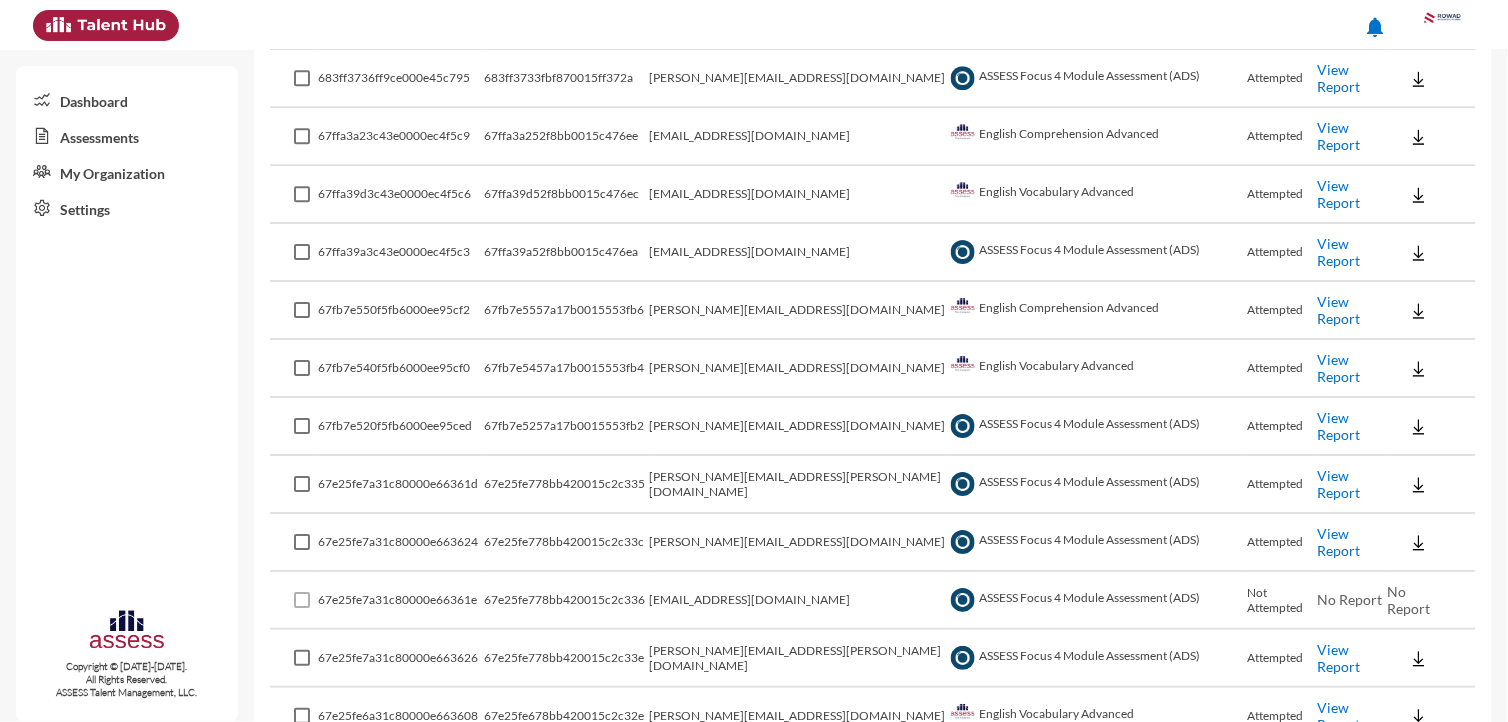 scroll, scrollTop: 1333, scrollLeft: 0, axis: vertical 